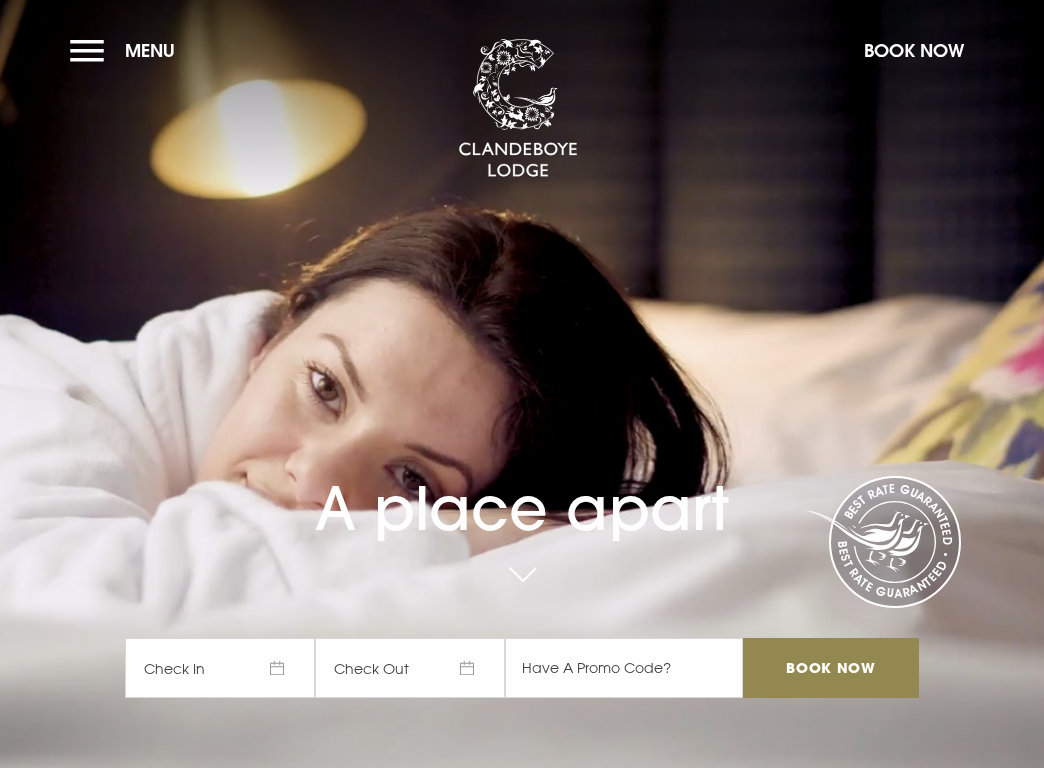scroll, scrollTop: 0, scrollLeft: 0, axis: both 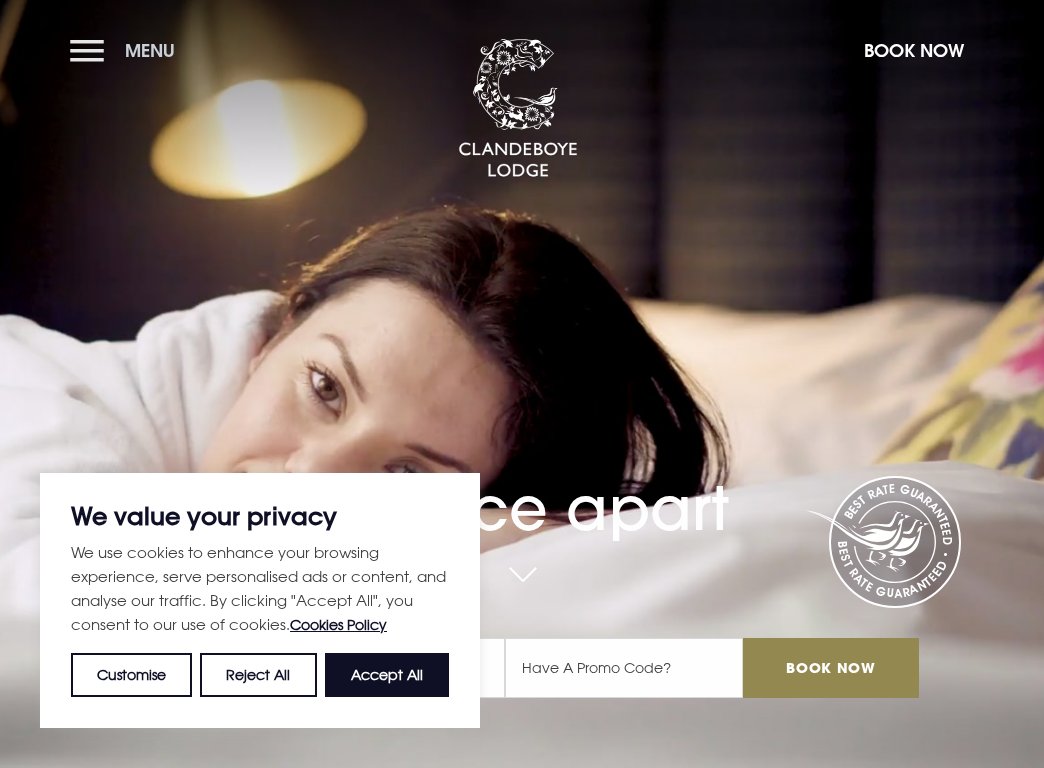 click on "Menu" at bounding box center [127, 50] 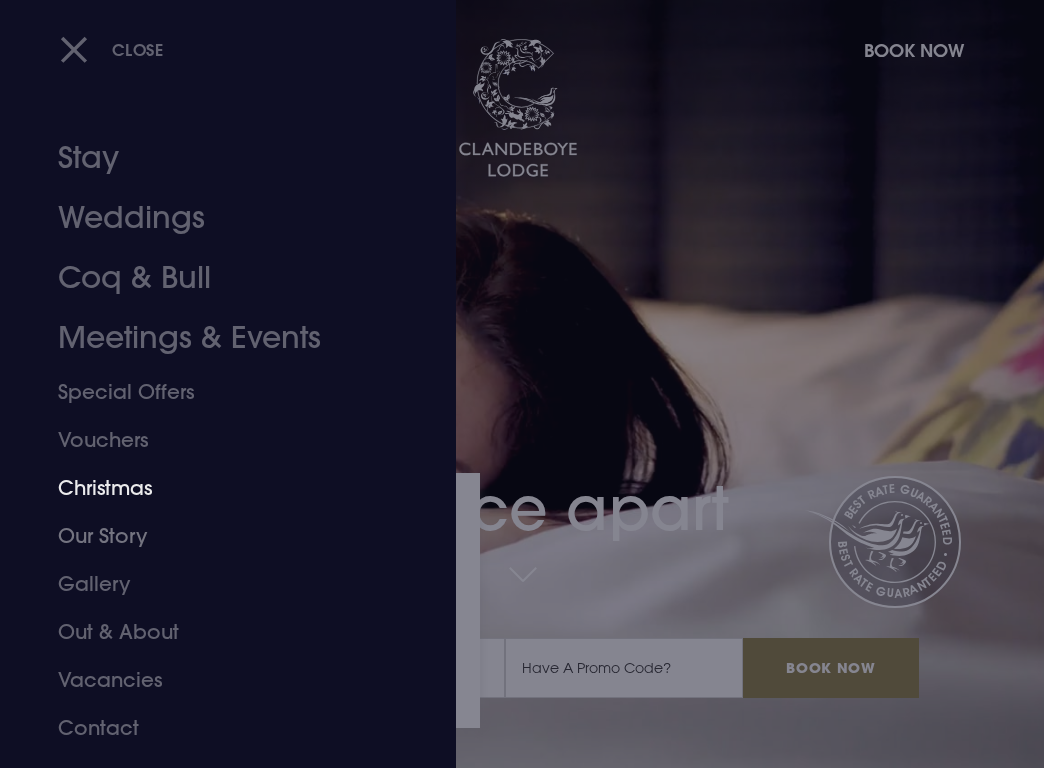 click on "Christmas" at bounding box center (214, 488) 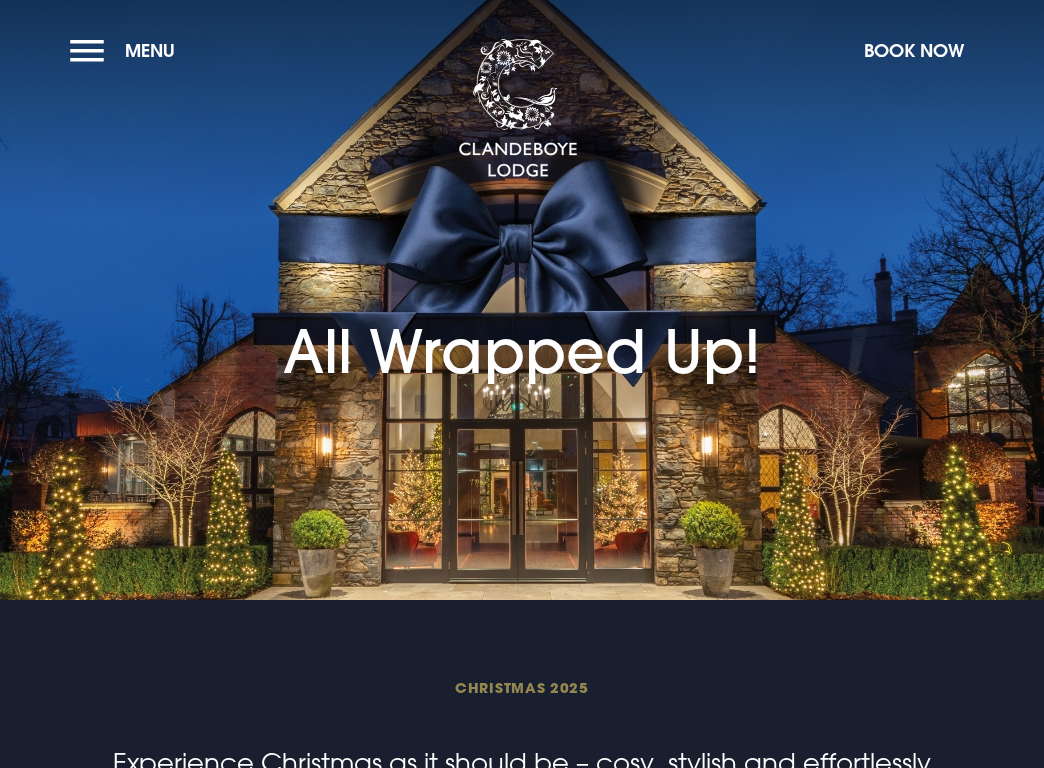 scroll, scrollTop: 0, scrollLeft: 0, axis: both 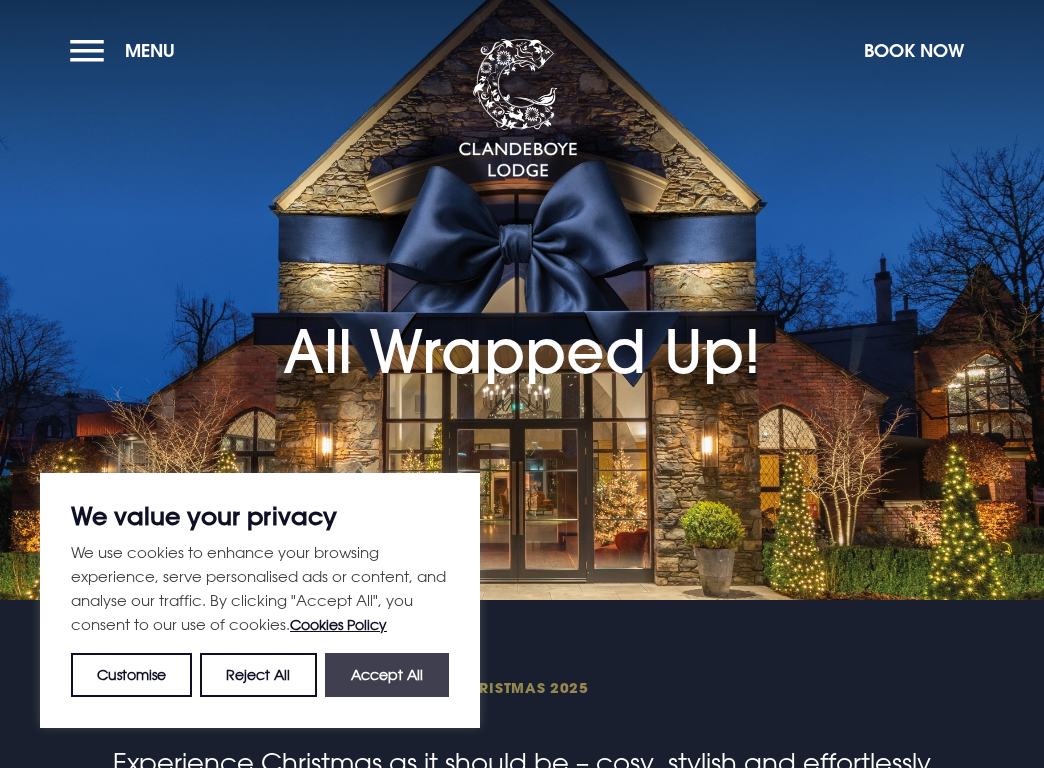 click on "Accept All" at bounding box center [387, 675] 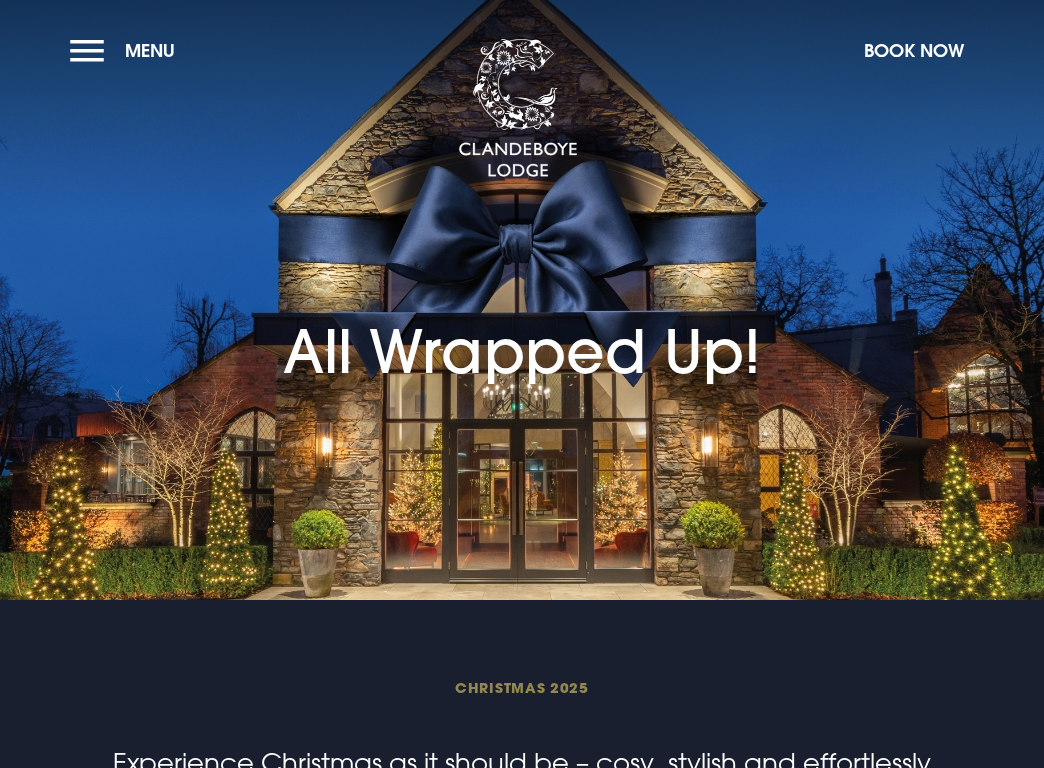 checkbox on "true" 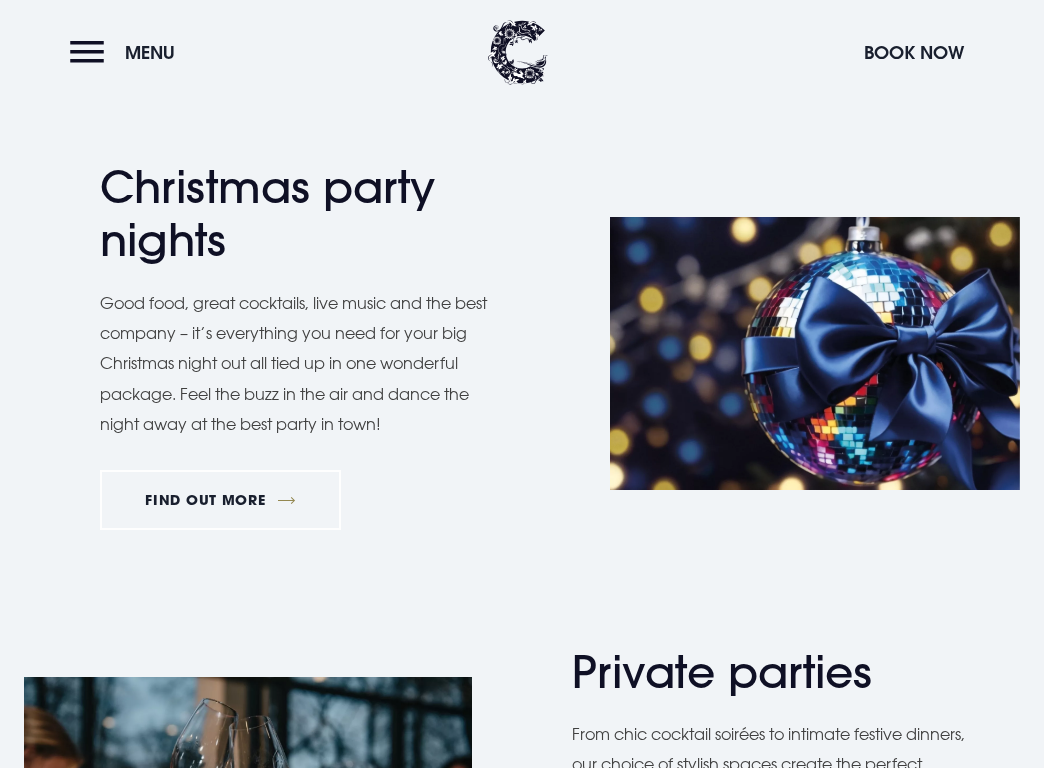 scroll, scrollTop: 1000, scrollLeft: 0, axis: vertical 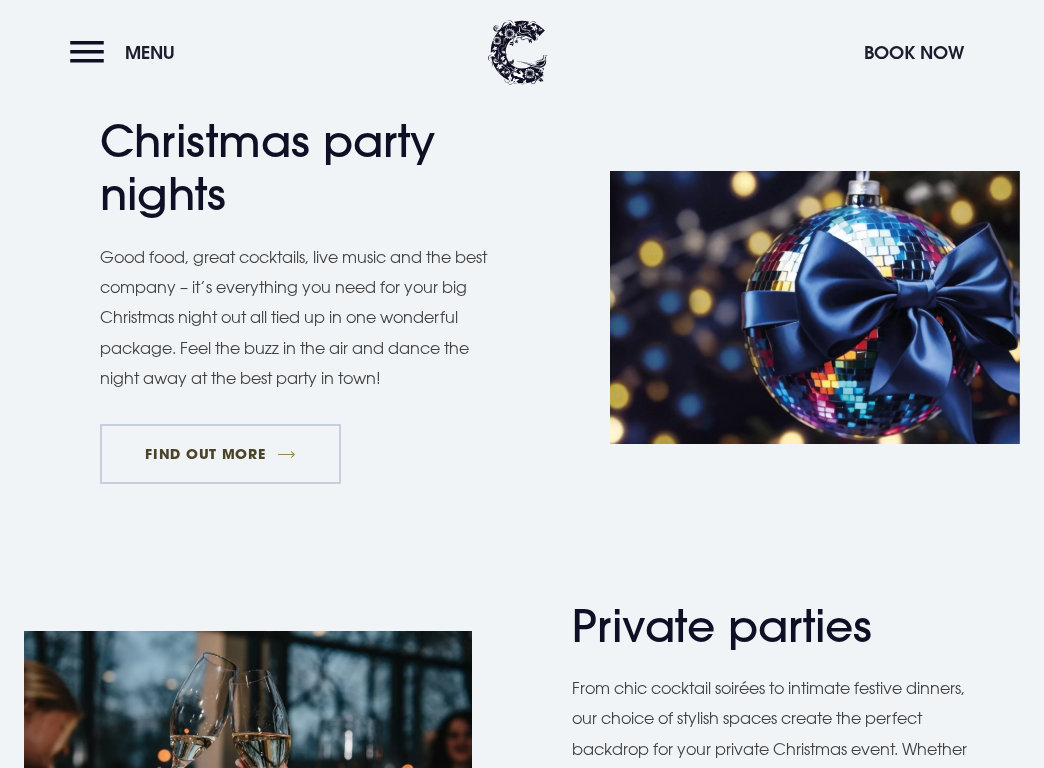 click on "FIND OUT MORE" at bounding box center [220, 454] 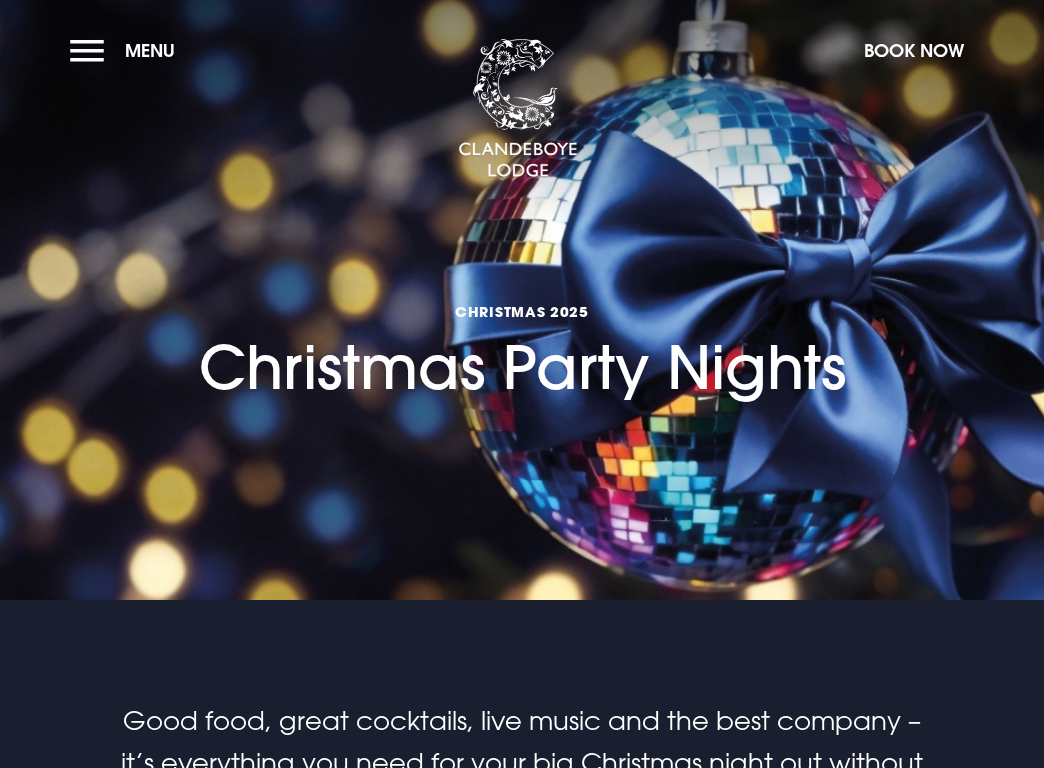 scroll, scrollTop: 0, scrollLeft: 0, axis: both 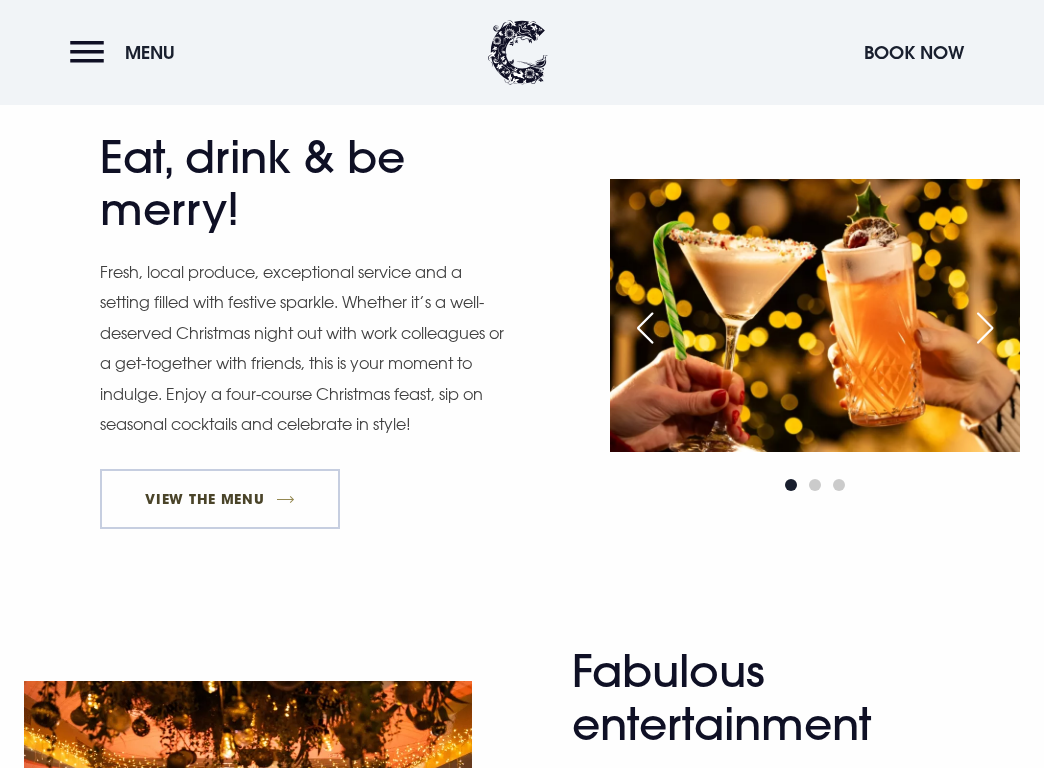 click on "View The Menu" at bounding box center (220, 499) 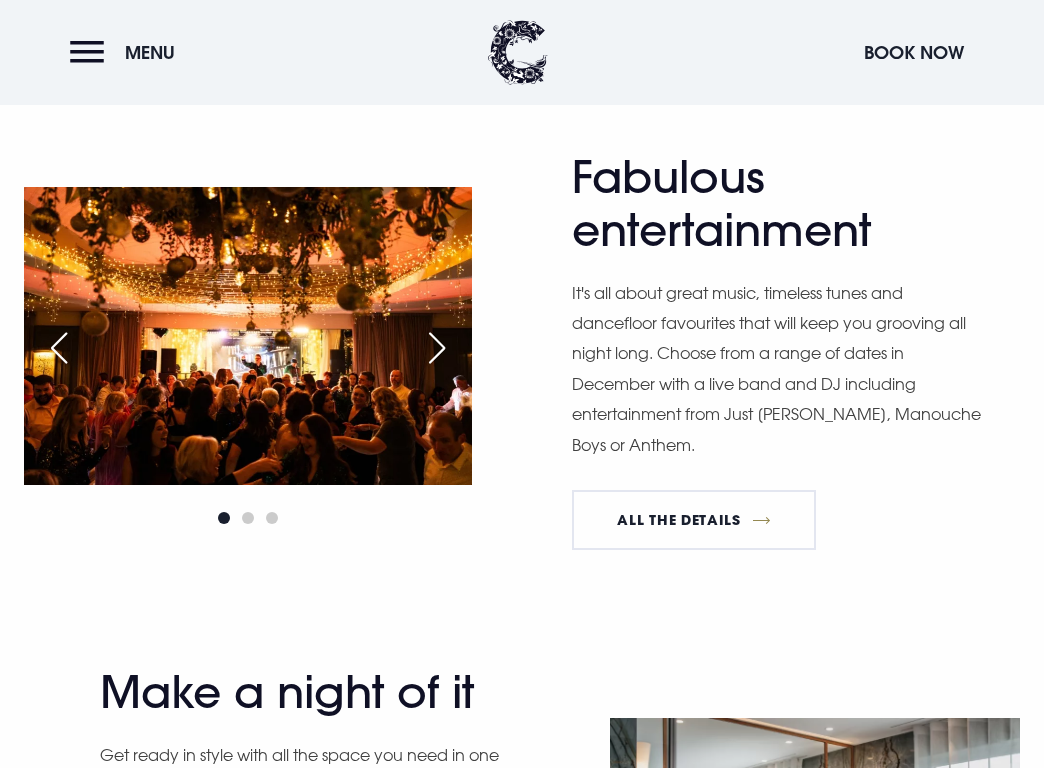 scroll, scrollTop: 1500, scrollLeft: 0, axis: vertical 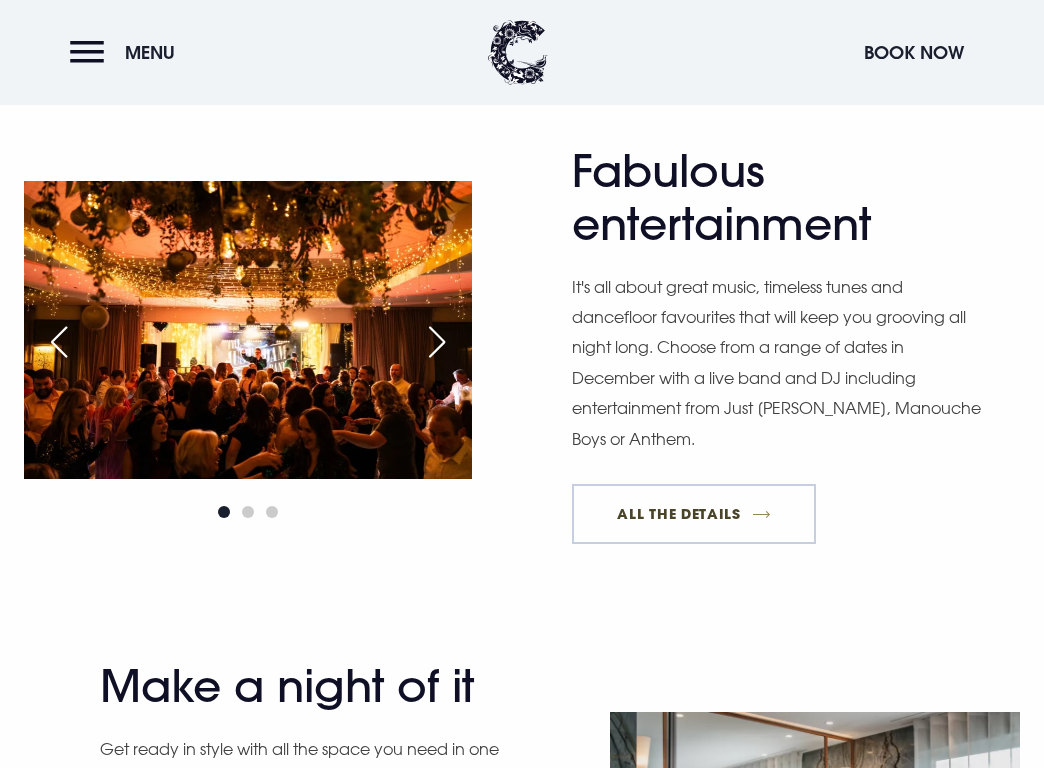 click on "All The Details" at bounding box center [694, 514] 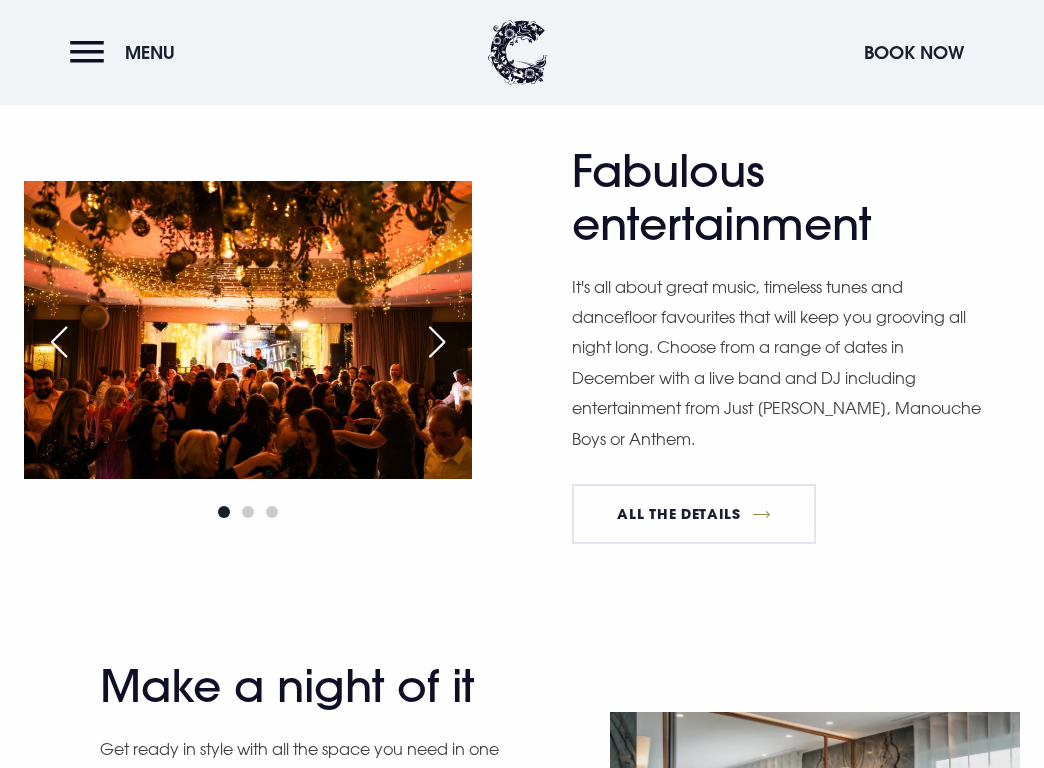 click at bounding box center (437, 342) 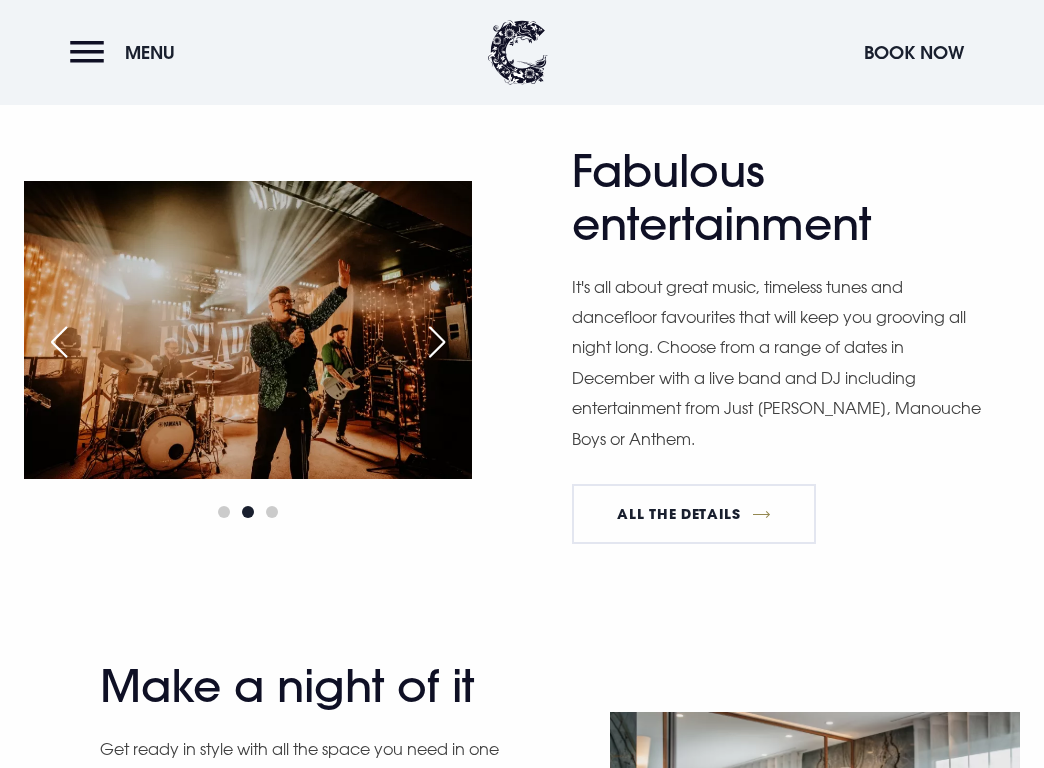 click at bounding box center (437, 342) 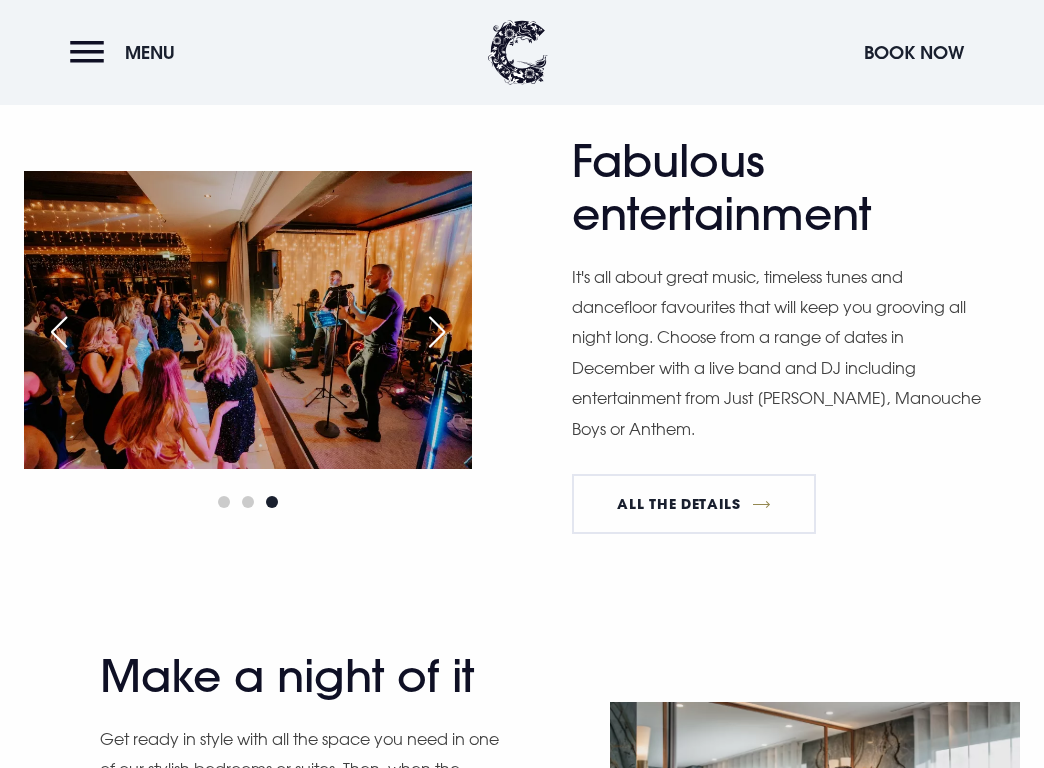 scroll, scrollTop: 1500, scrollLeft: 0, axis: vertical 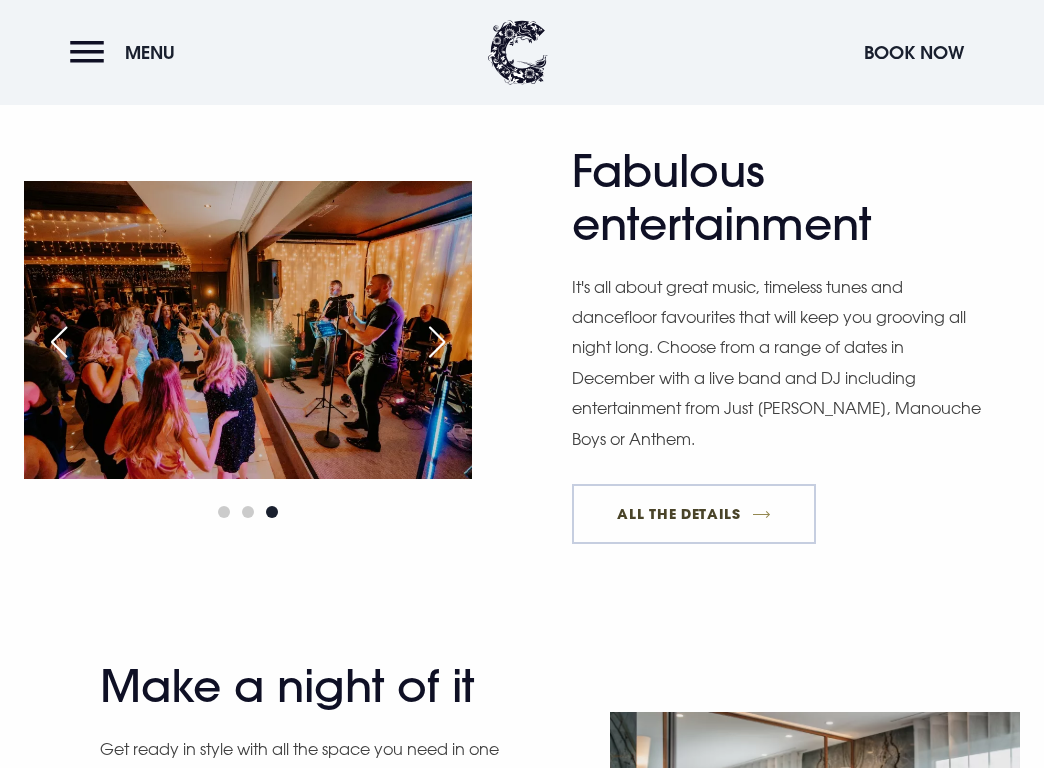click on "All The Details" at bounding box center (694, 514) 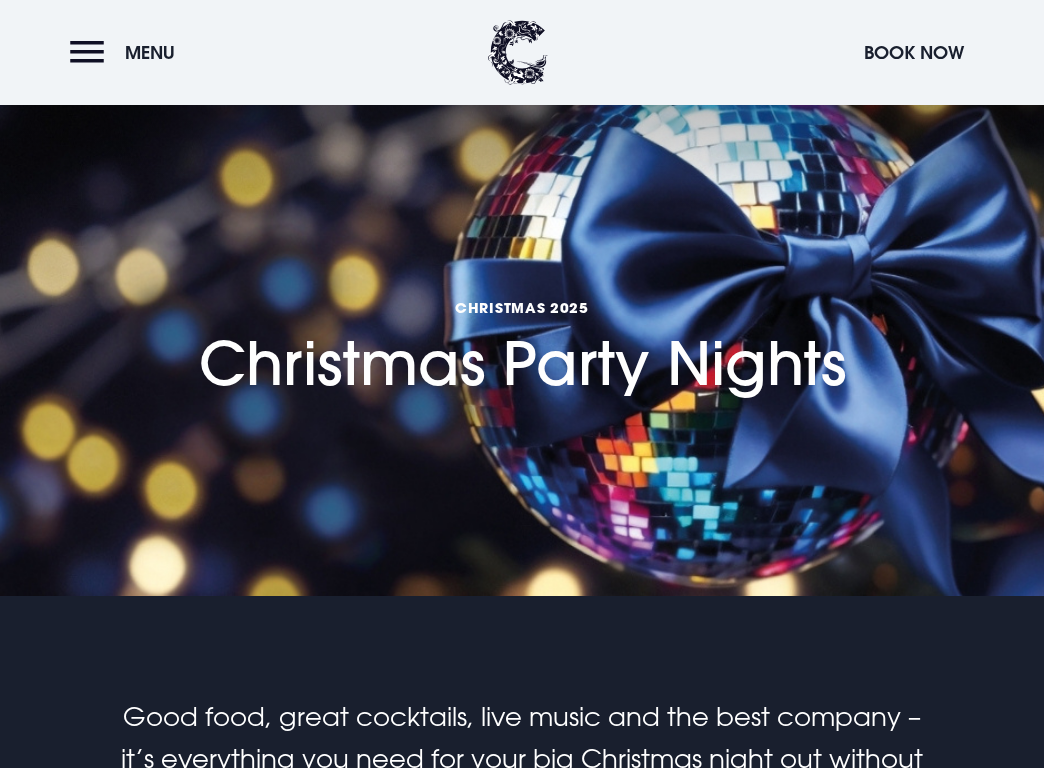 scroll, scrollTop: 0, scrollLeft: 0, axis: both 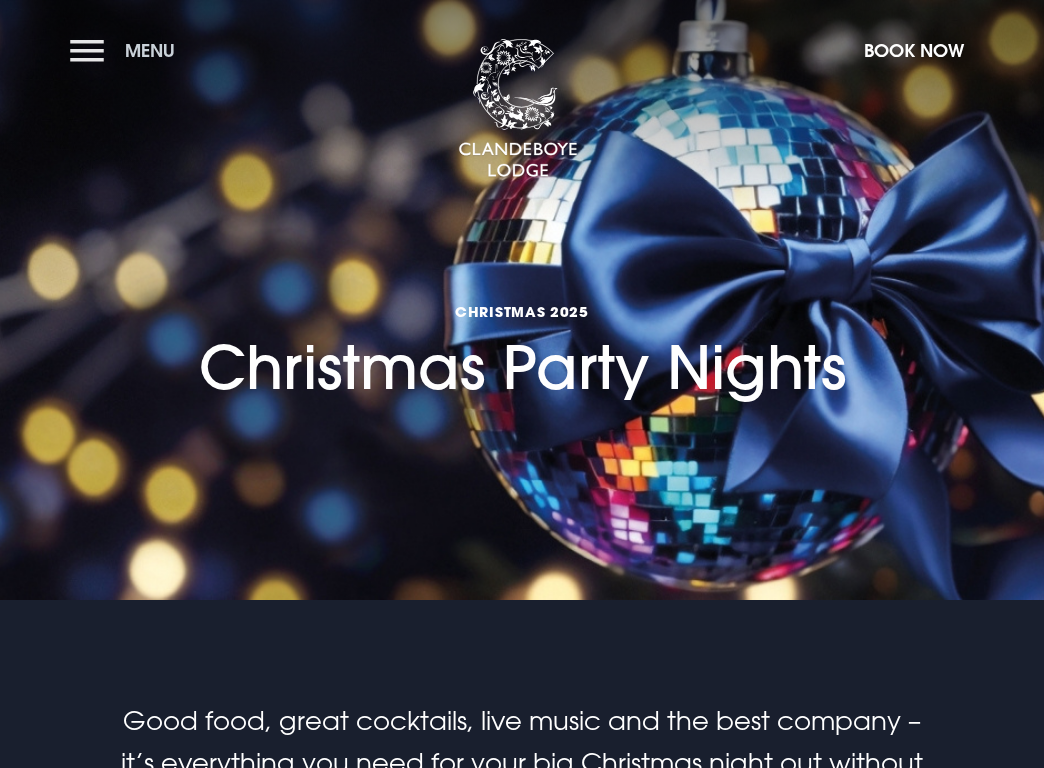 click on "Menu" at bounding box center (127, 50) 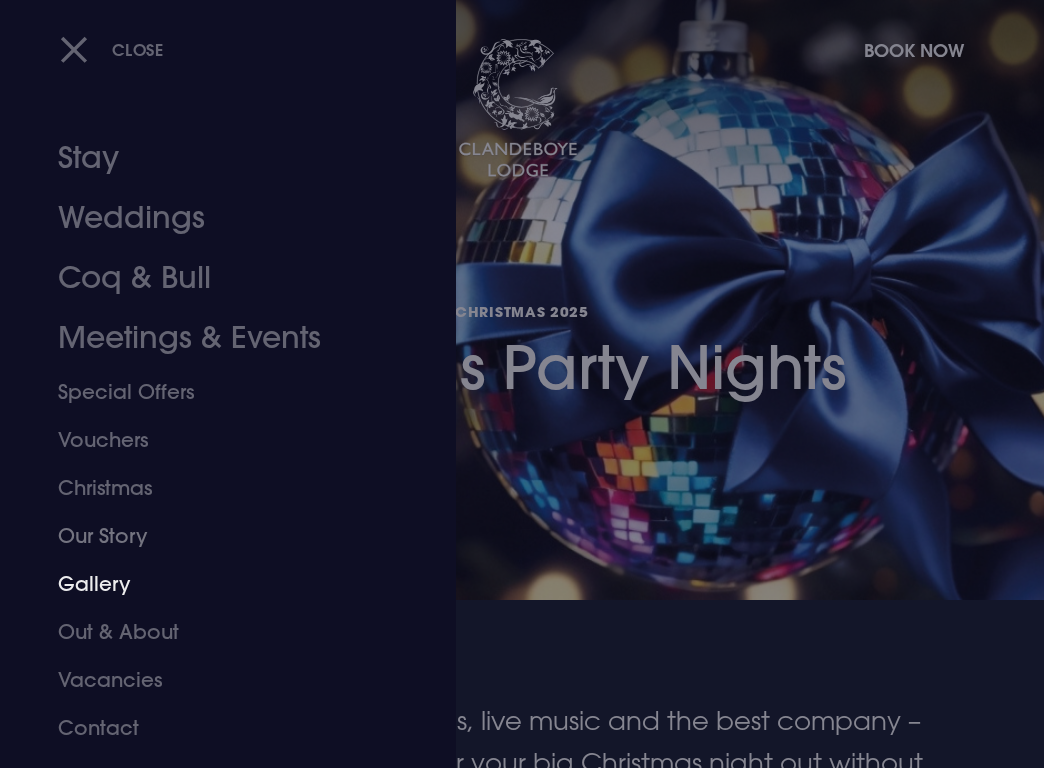 click on "Gallery" at bounding box center [214, 584] 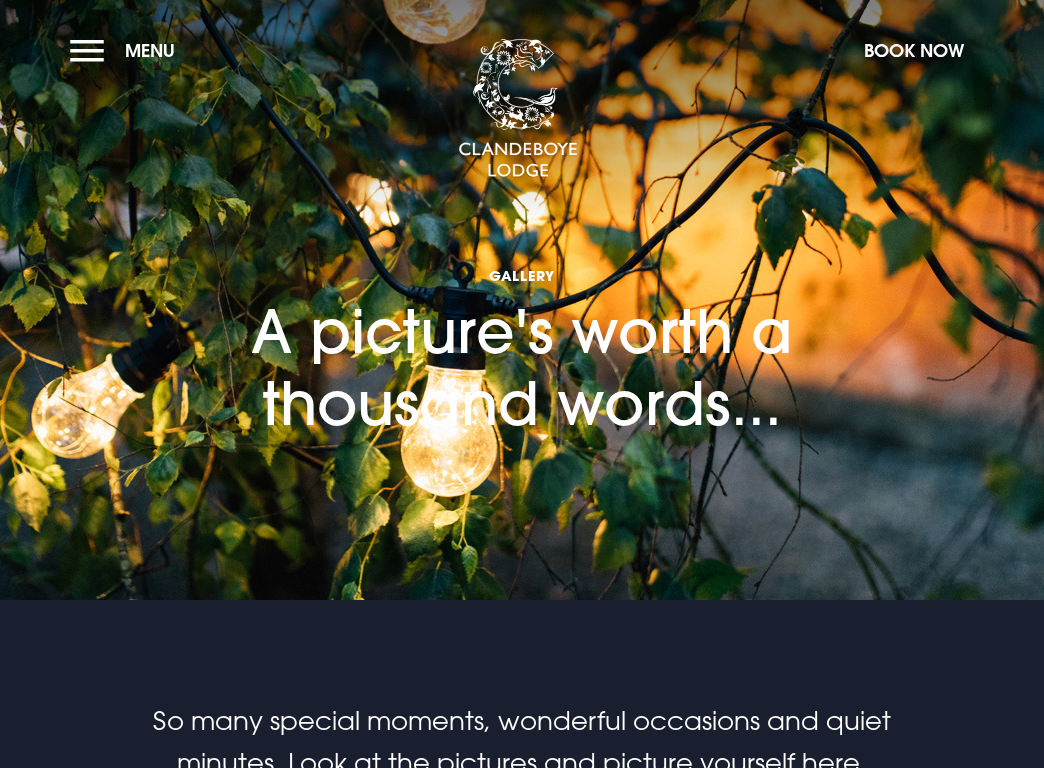 scroll, scrollTop: 0, scrollLeft: 0, axis: both 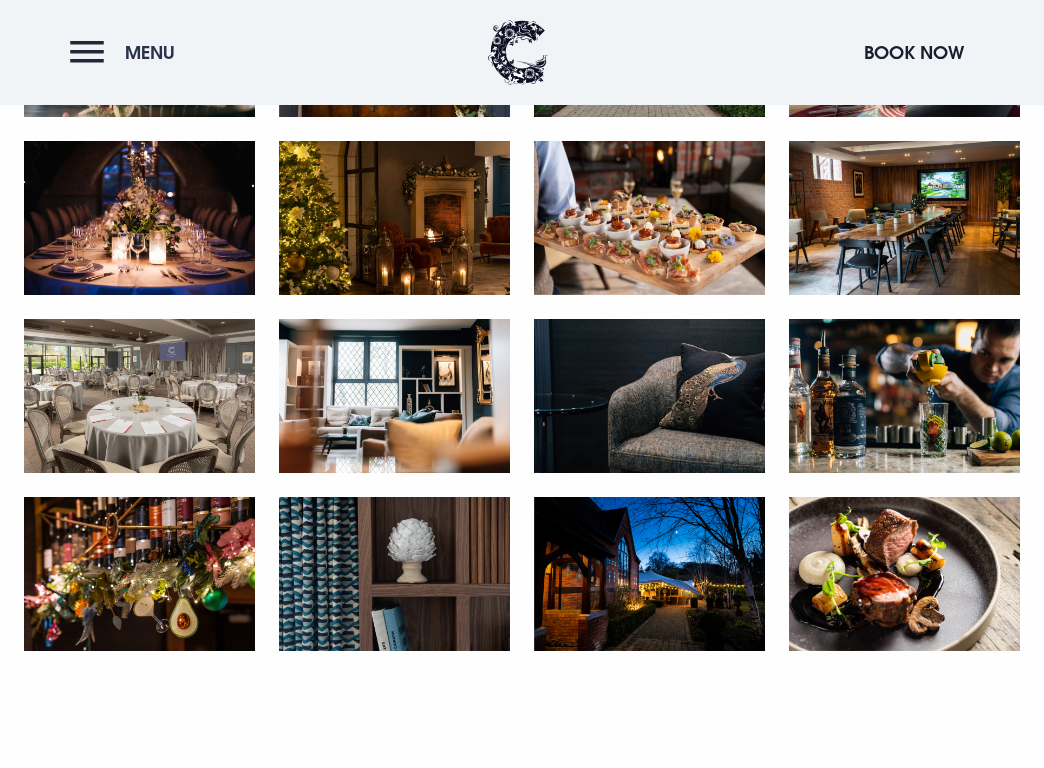 click on "Menu" at bounding box center [127, 52] 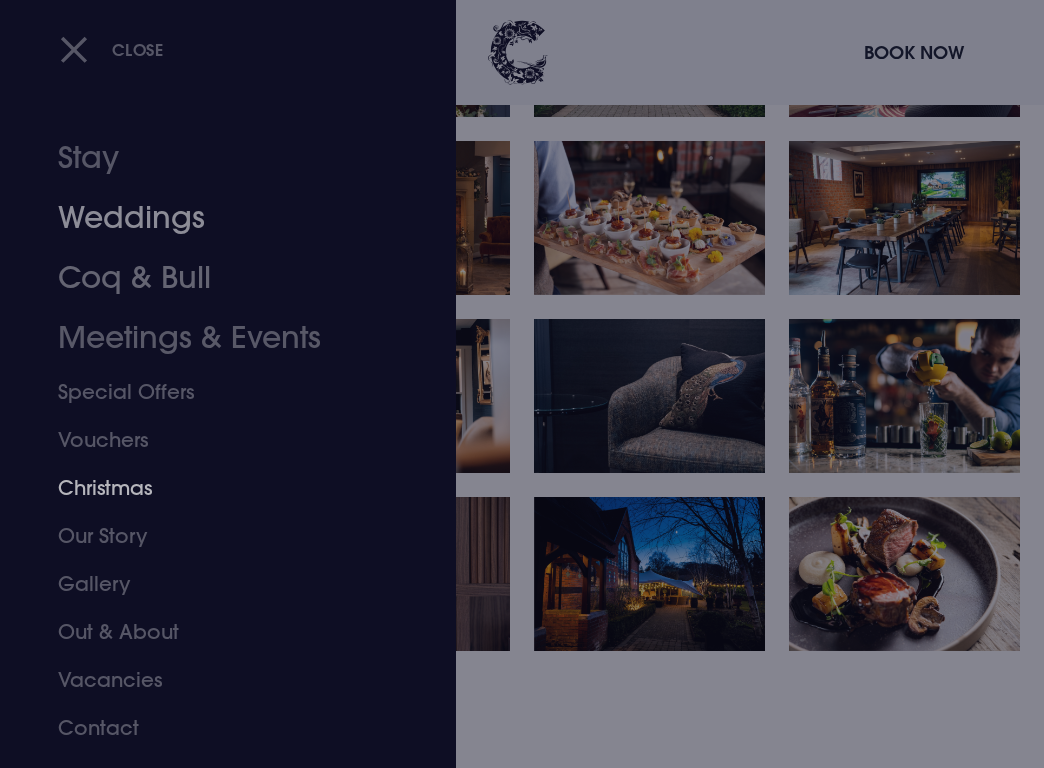 click on "Stay" at bounding box center [214, 158] 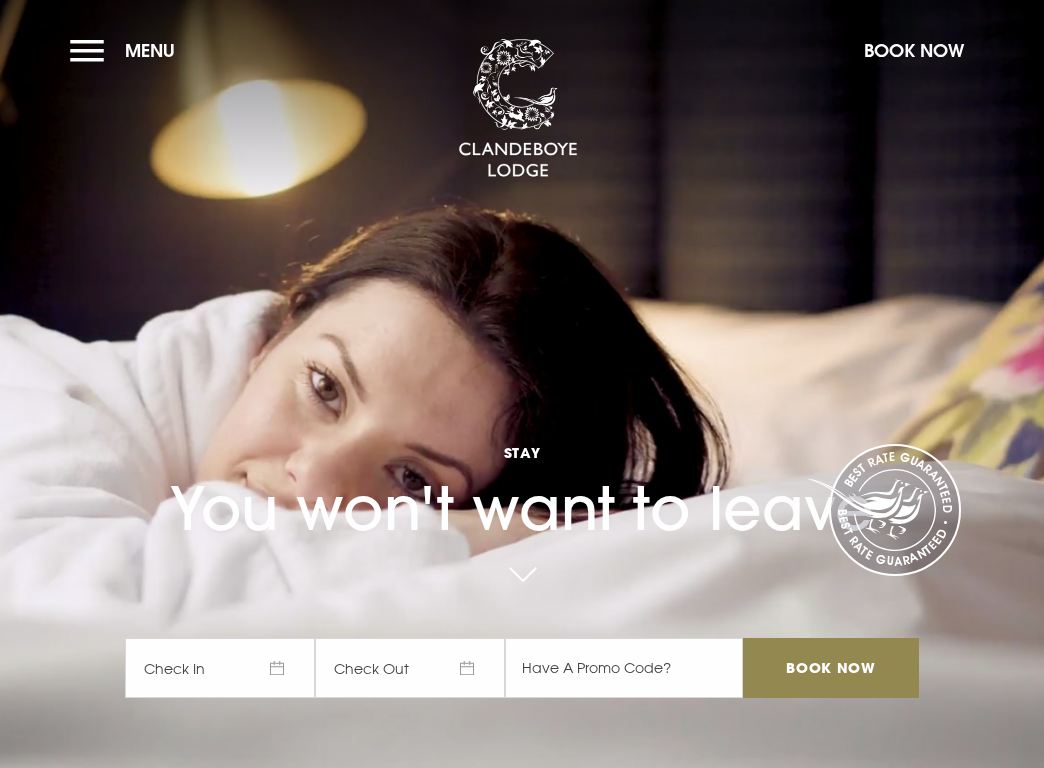 scroll, scrollTop: 0, scrollLeft: 0, axis: both 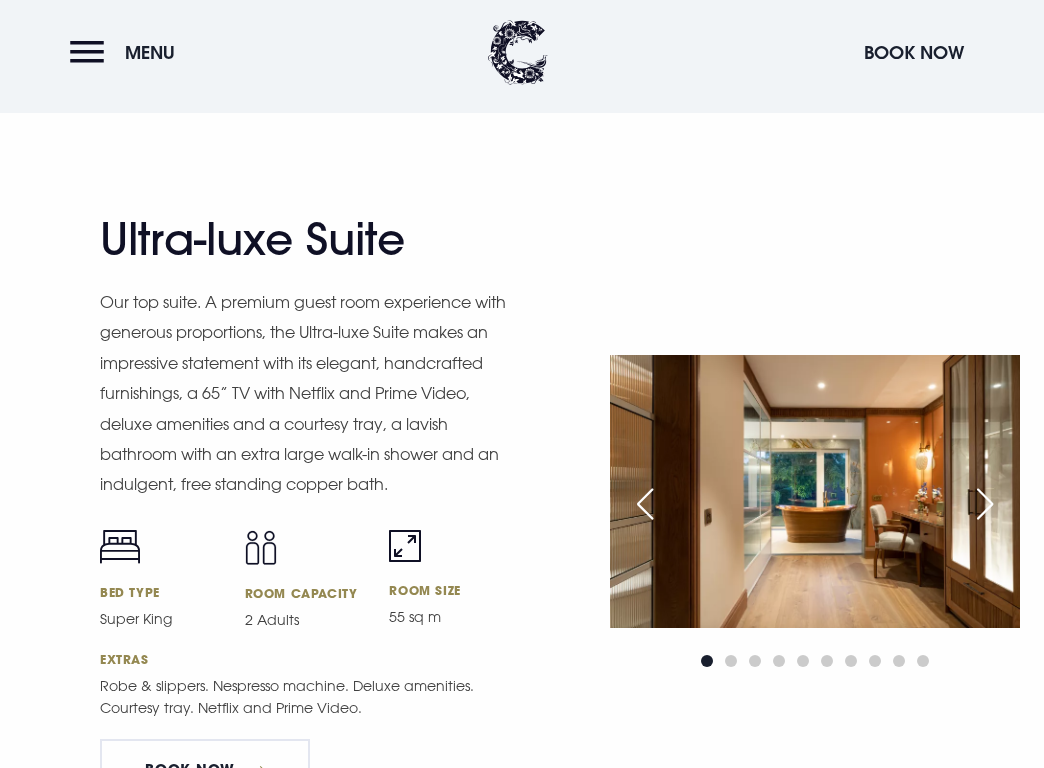 click at bounding box center (985, 504) 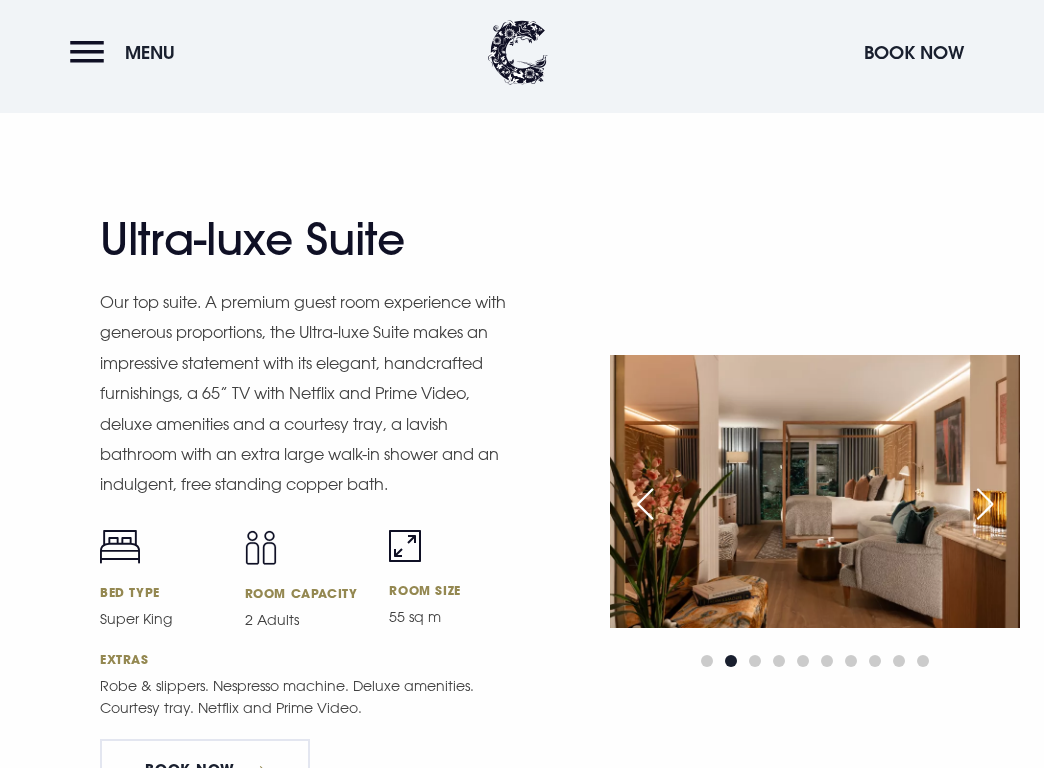 click at bounding box center [985, 504] 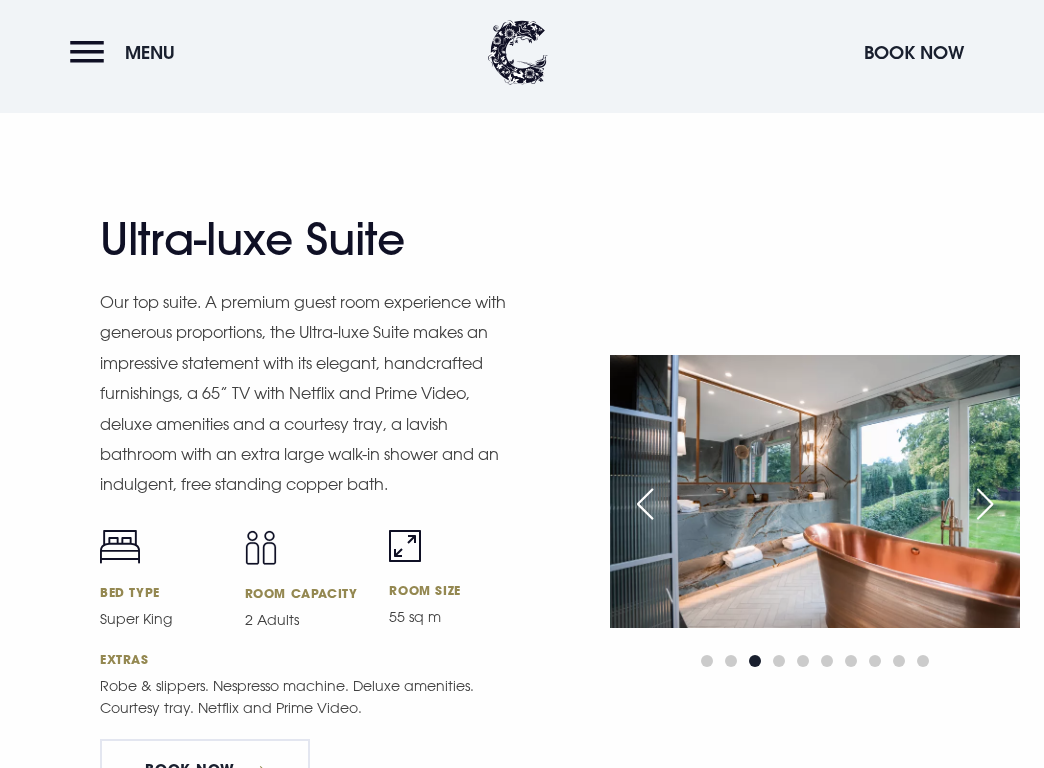 click at bounding box center (985, 504) 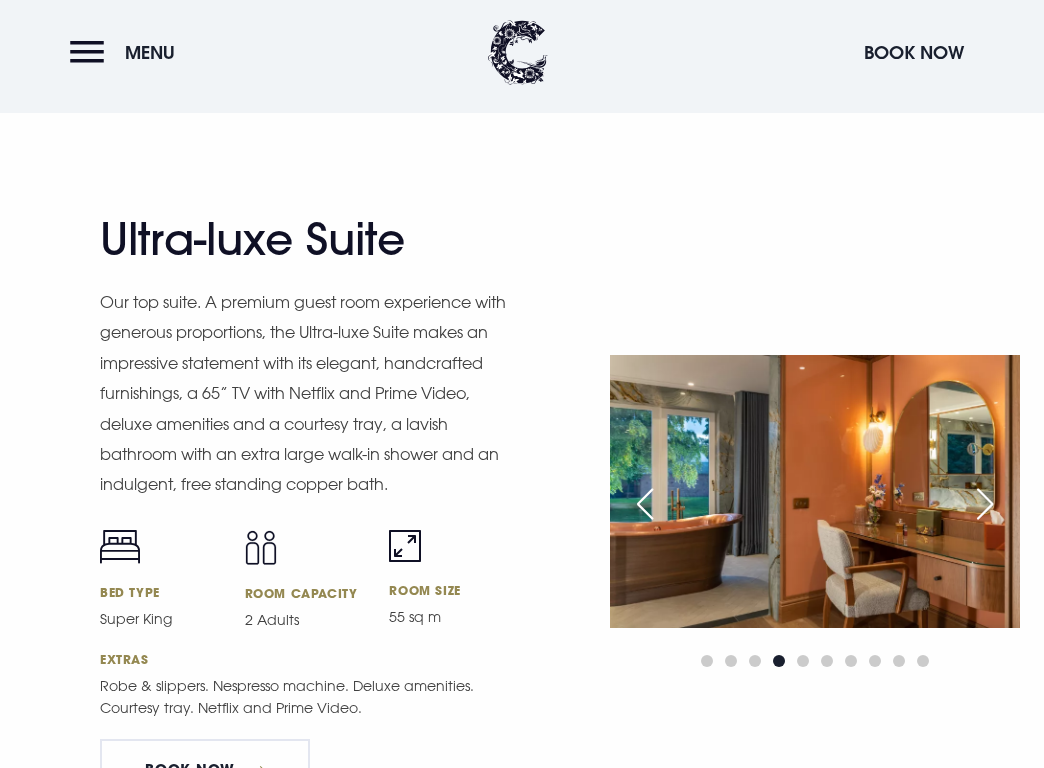 click at bounding box center (985, 504) 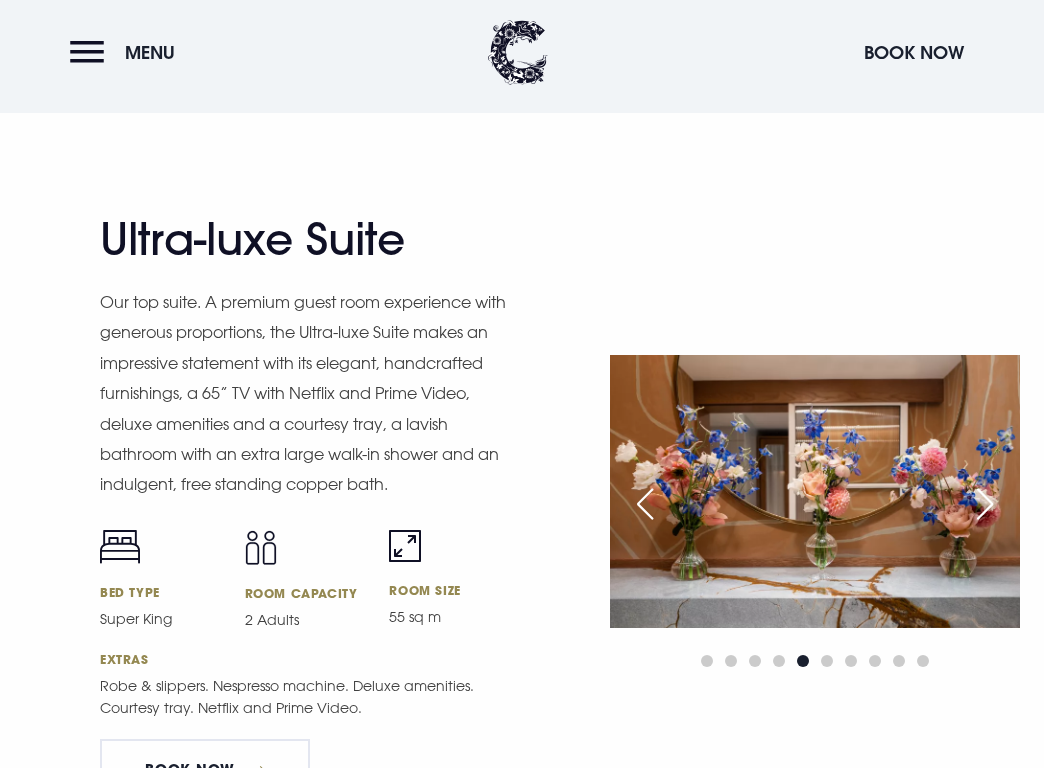 click at bounding box center (985, 504) 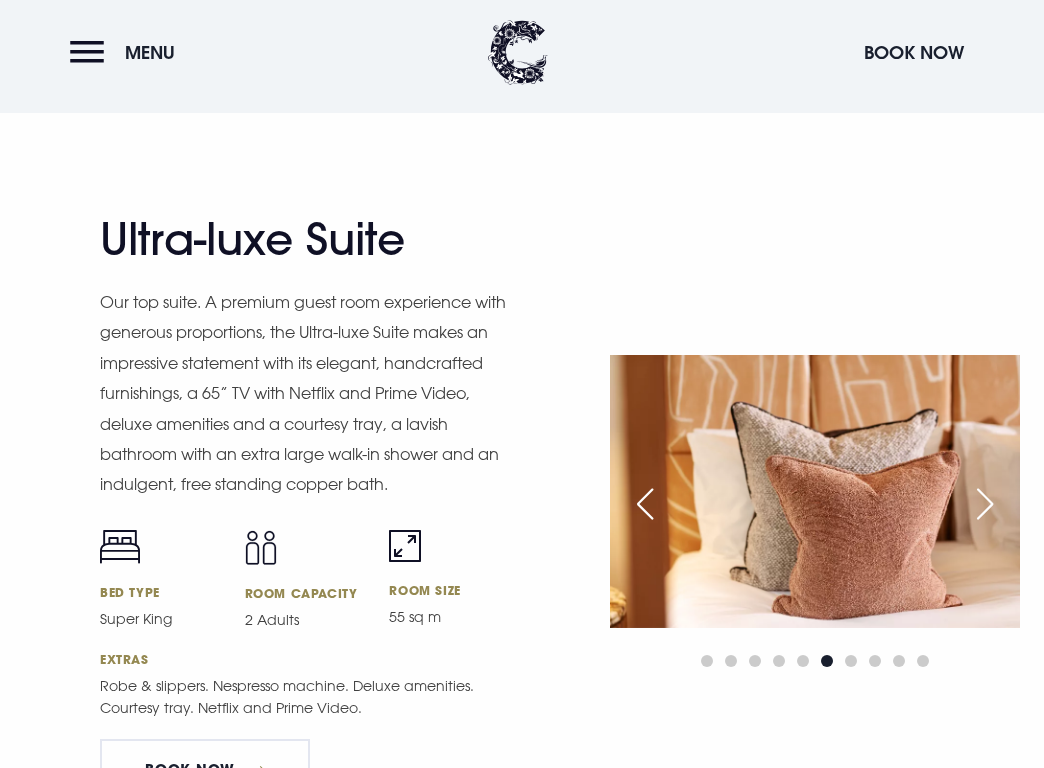 click at bounding box center (985, 504) 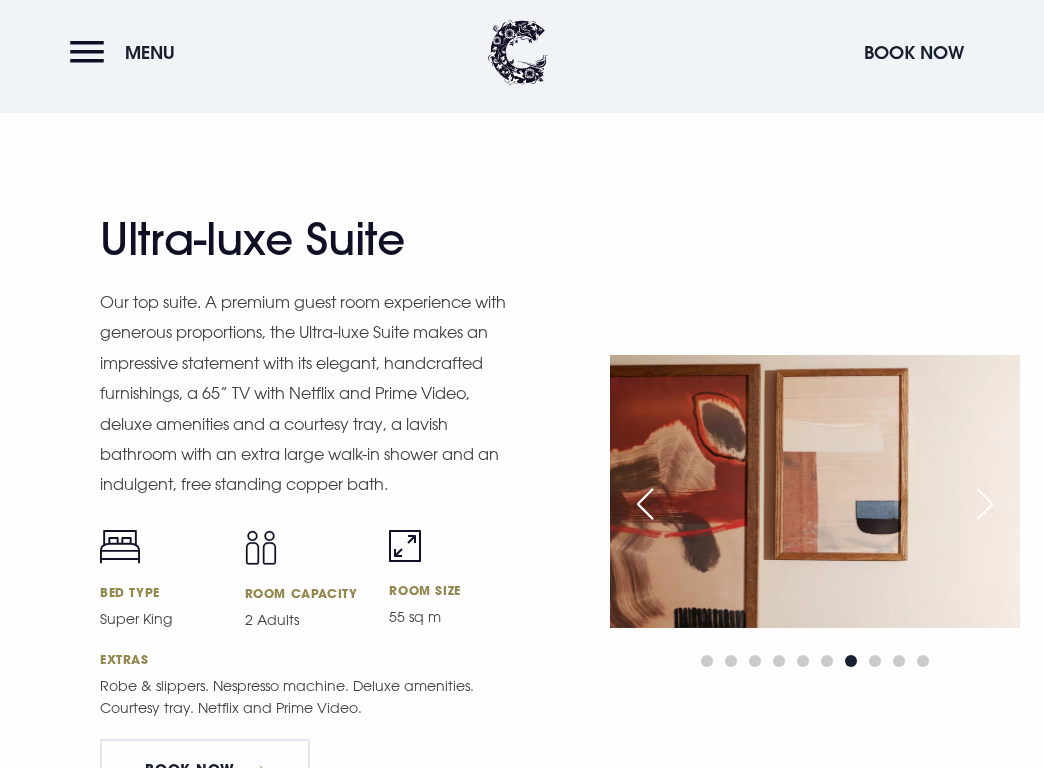 click at bounding box center (985, 504) 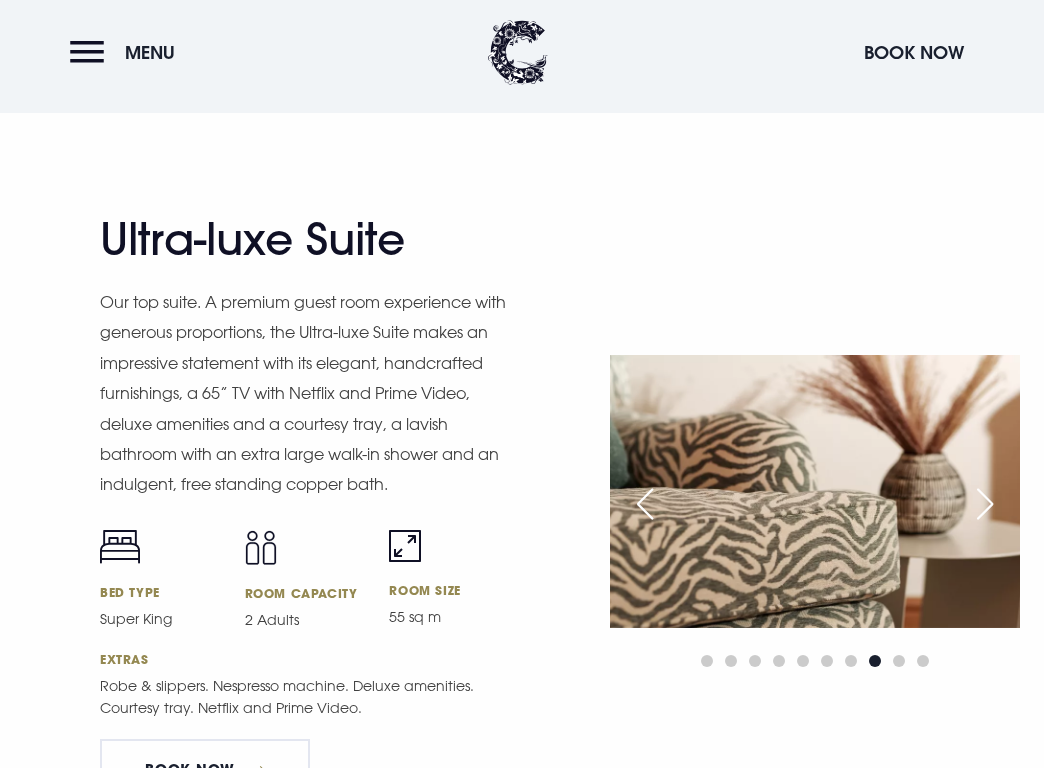 click at bounding box center (985, 504) 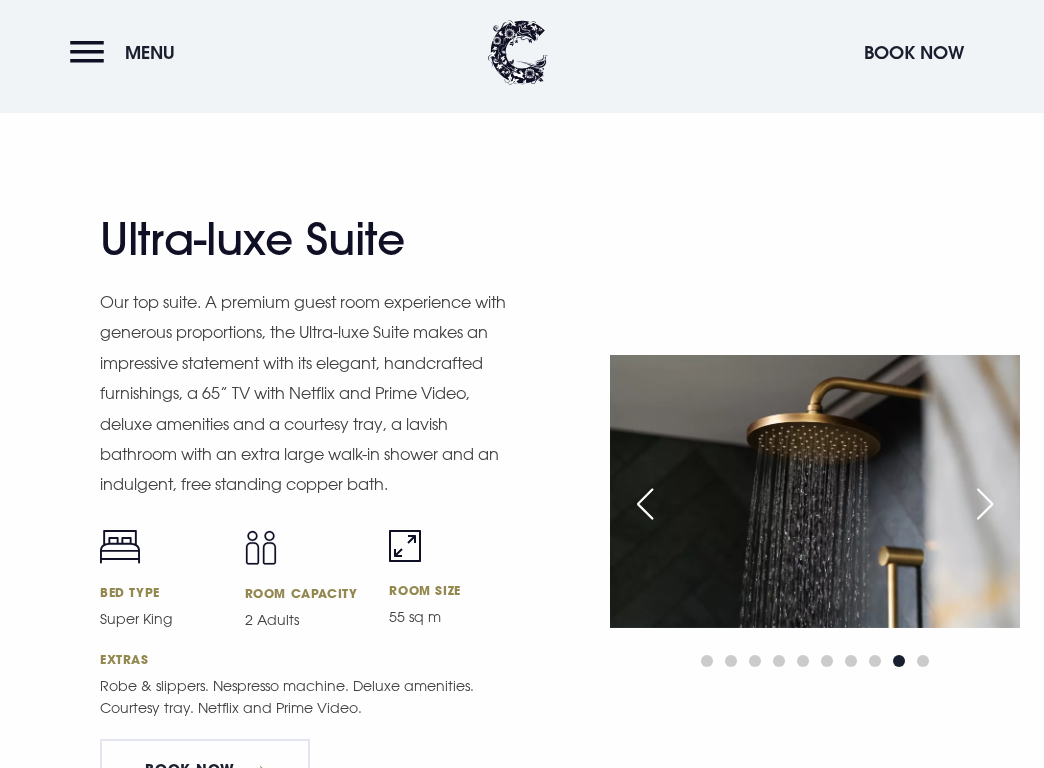 click at bounding box center [985, 504] 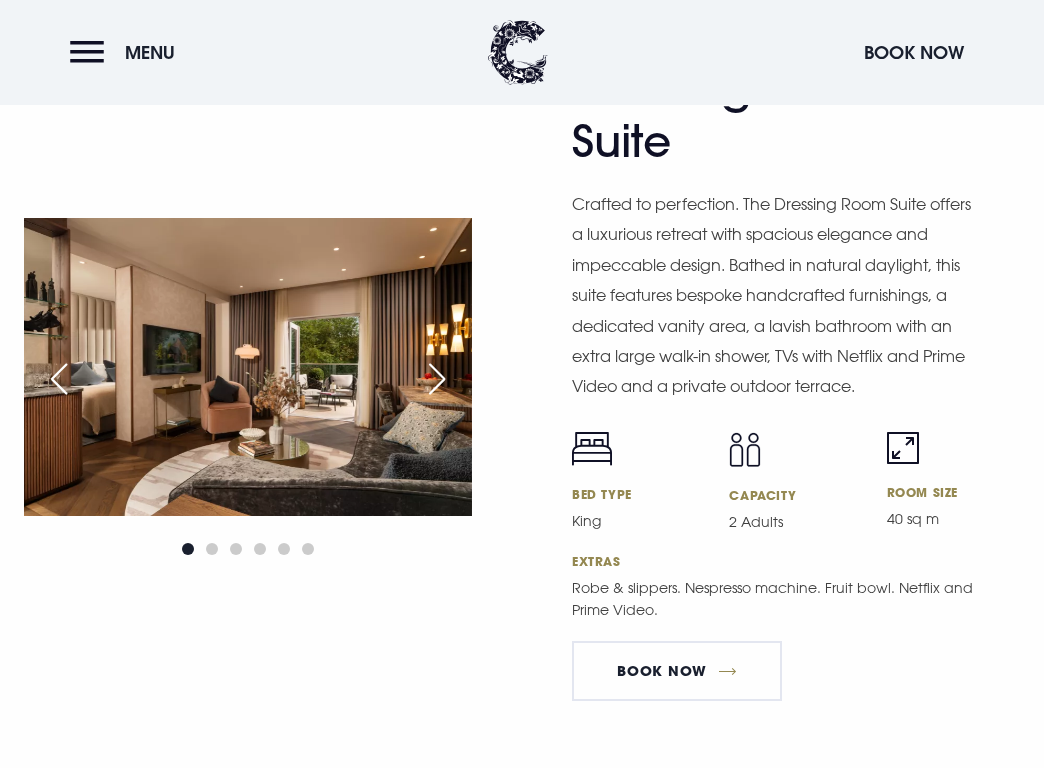 scroll, scrollTop: 3500, scrollLeft: 0, axis: vertical 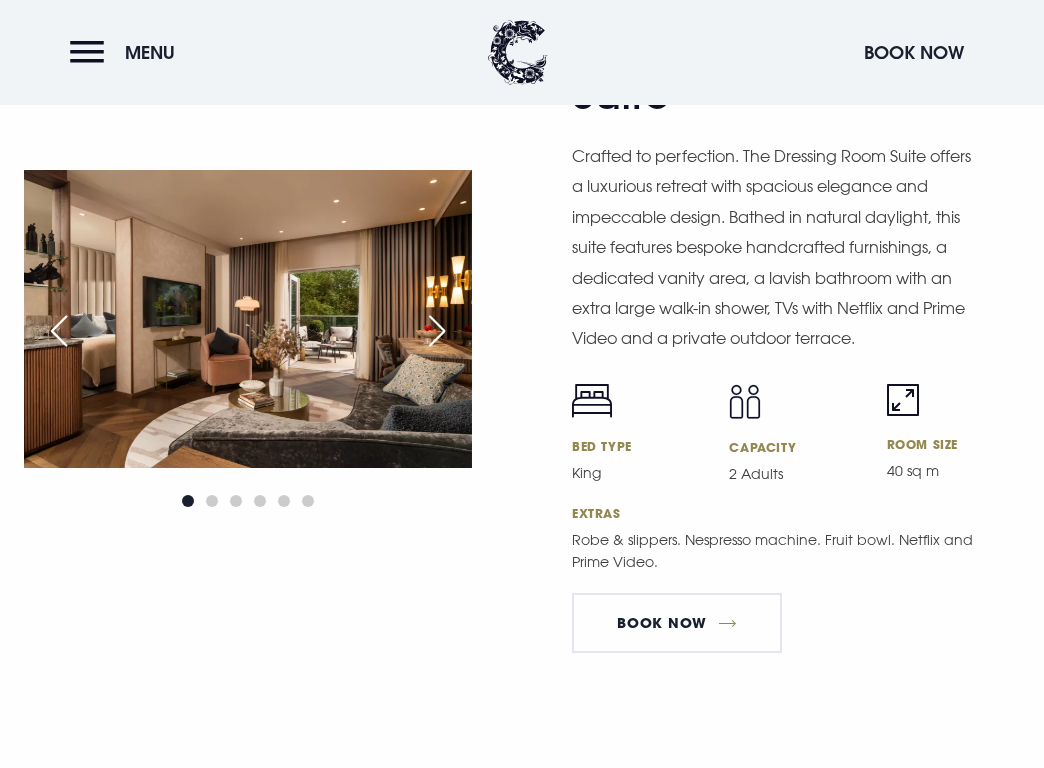 click at bounding box center (437, 331) 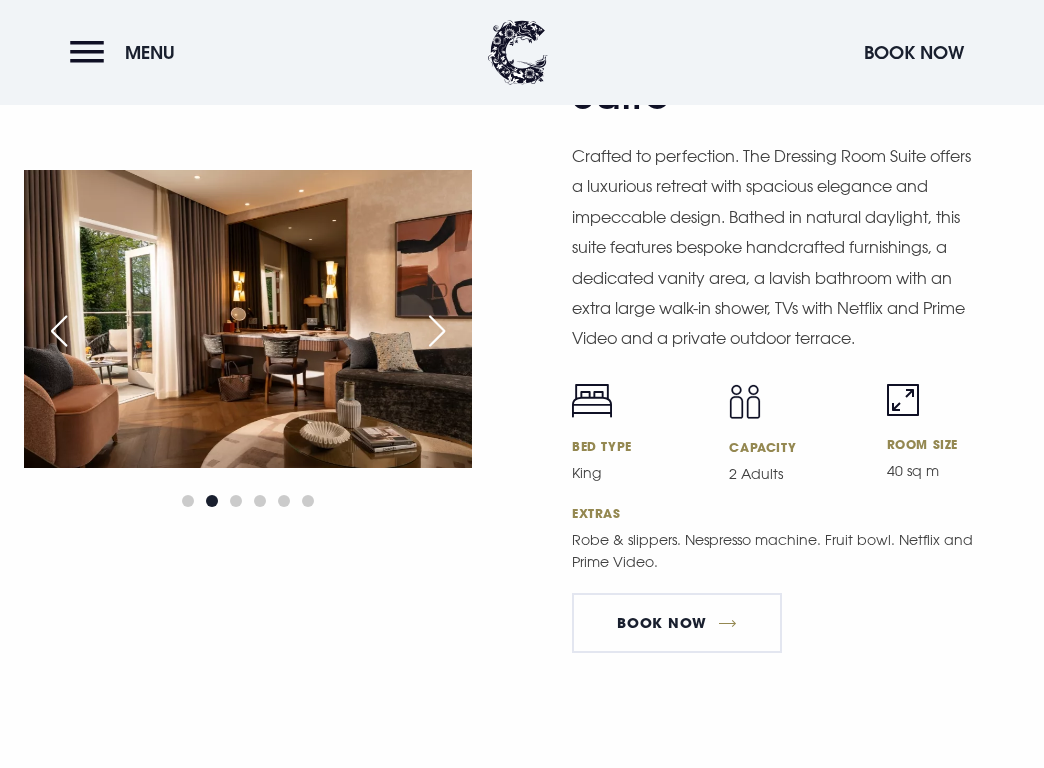 click at bounding box center [437, 331] 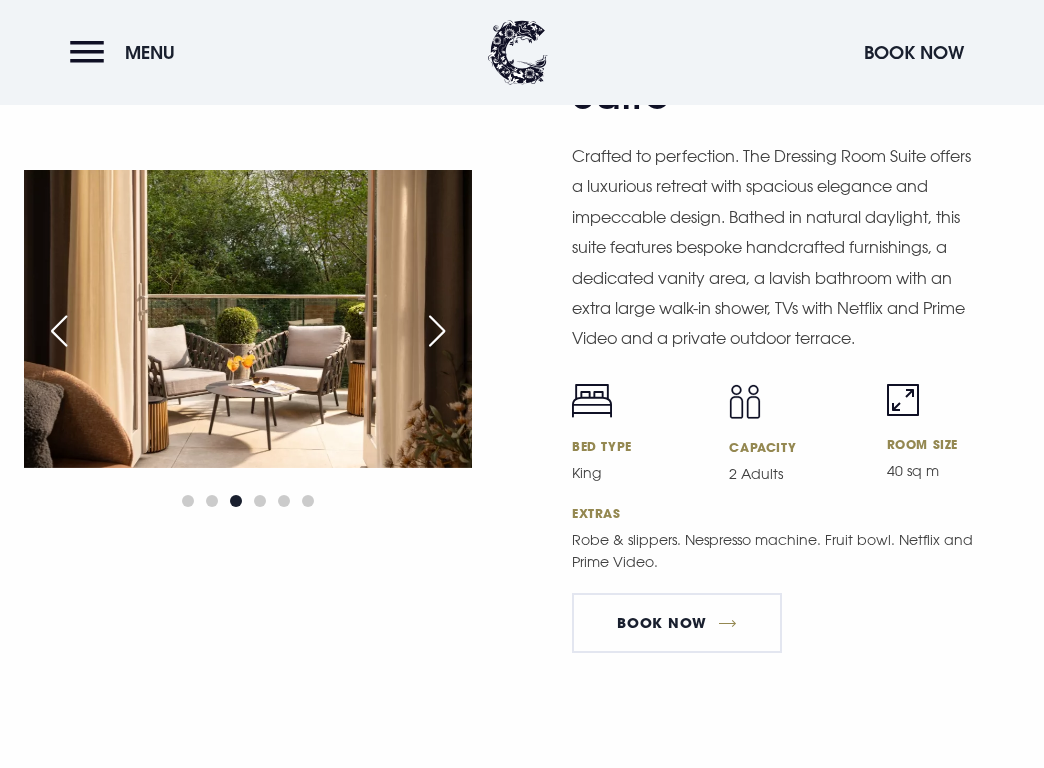 click at bounding box center (437, 331) 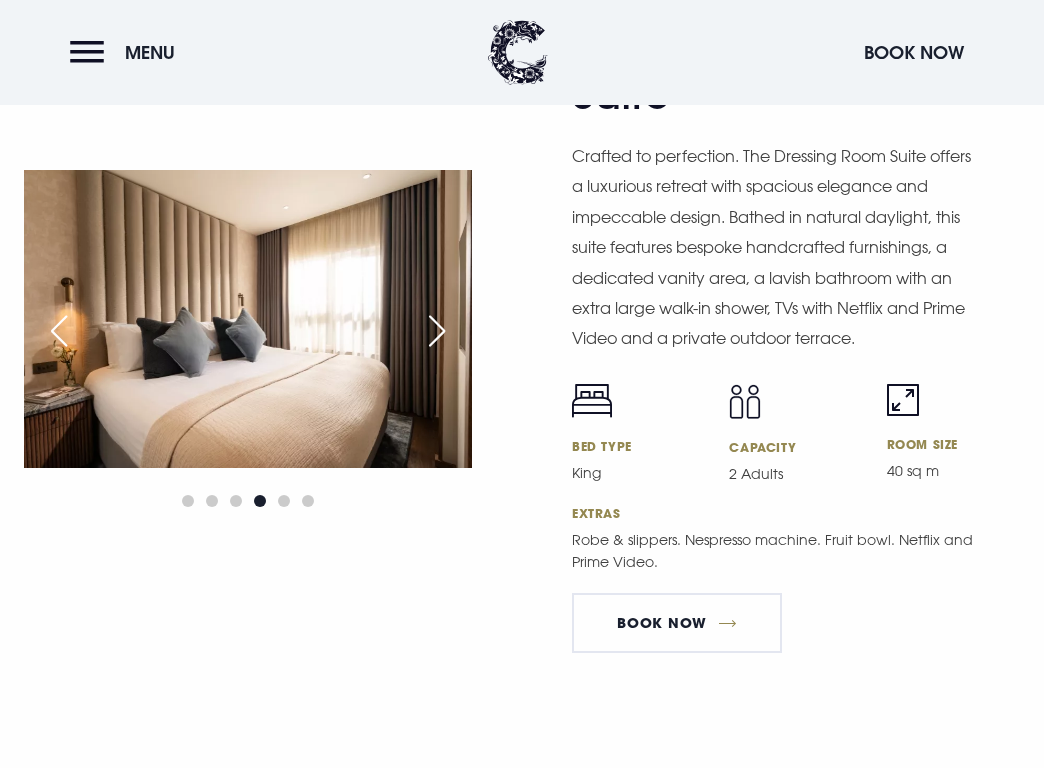 click at bounding box center (437, 331) 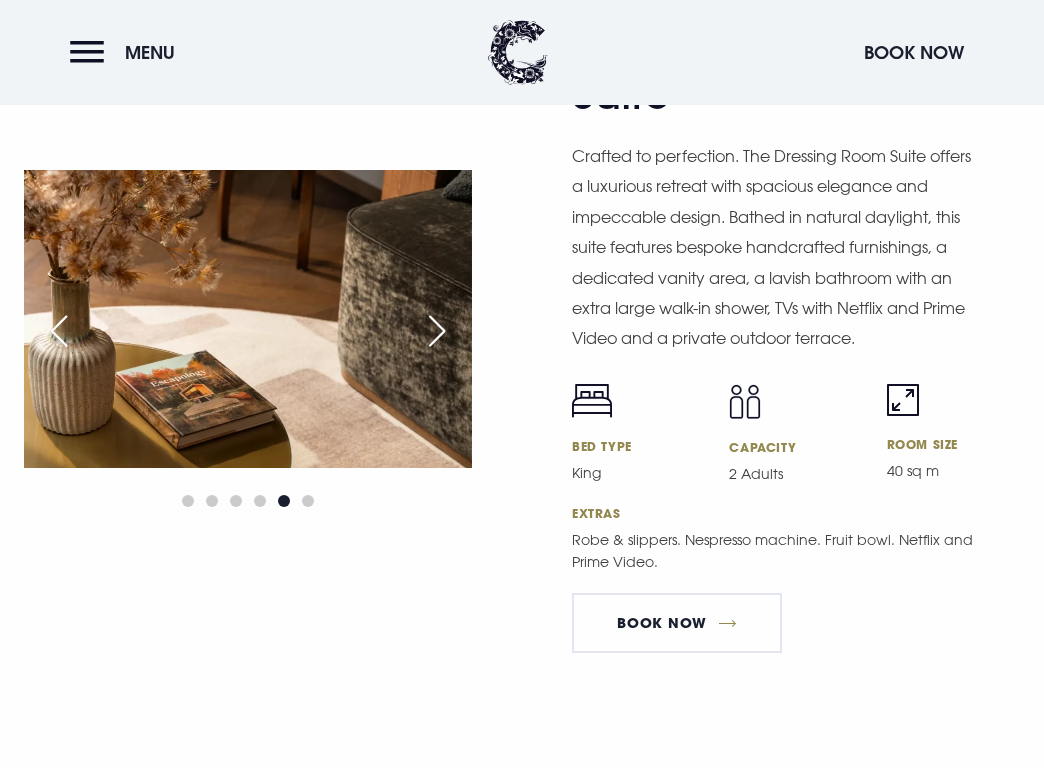 click at bounding box center [437, 331] 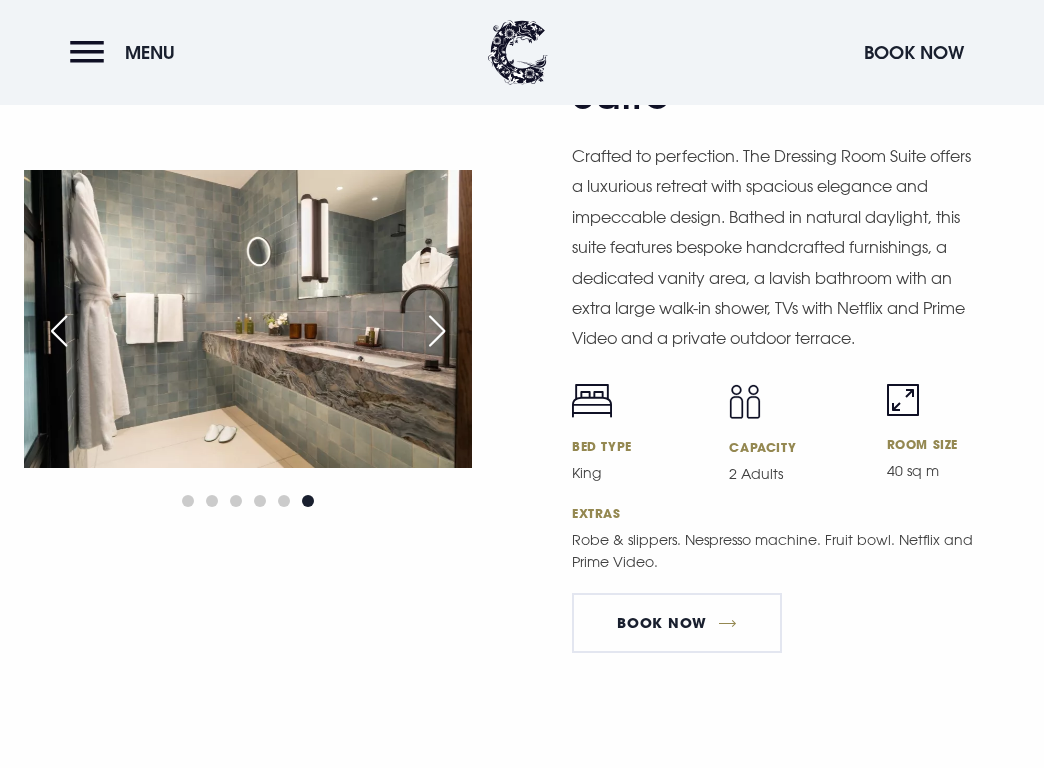 click at bounding box center [437, 331] 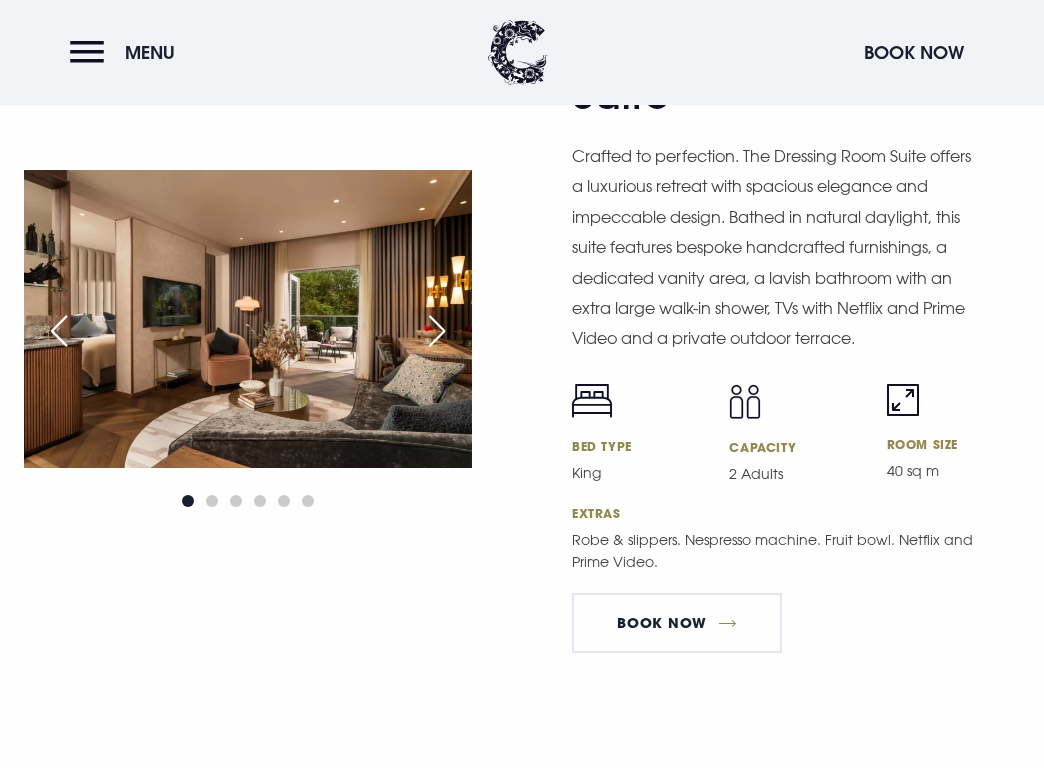 click at bounding box center (59, 331) 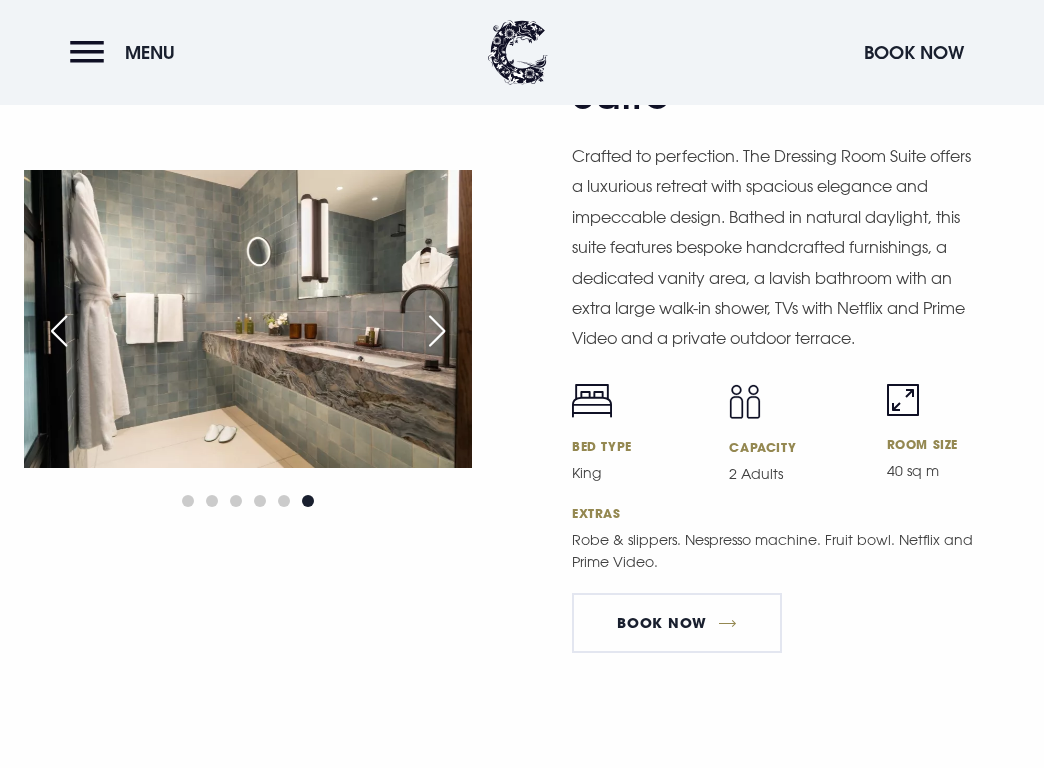 click at bounding box center (437, 331) 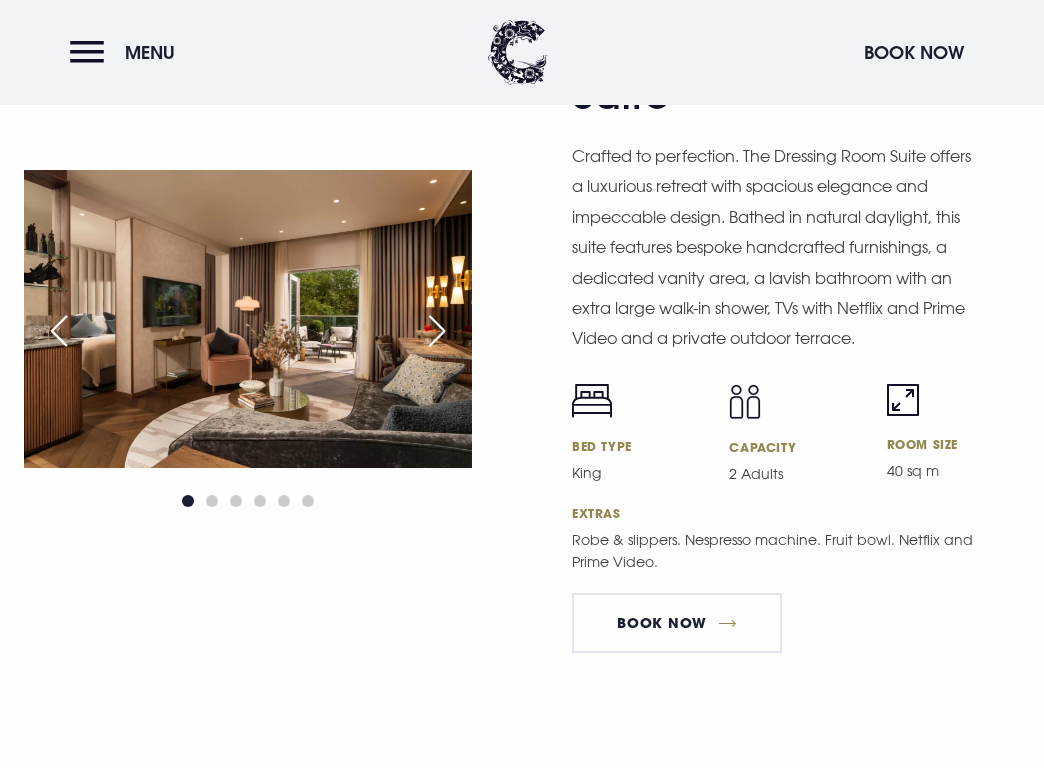 click at bounding box center [437, 331] 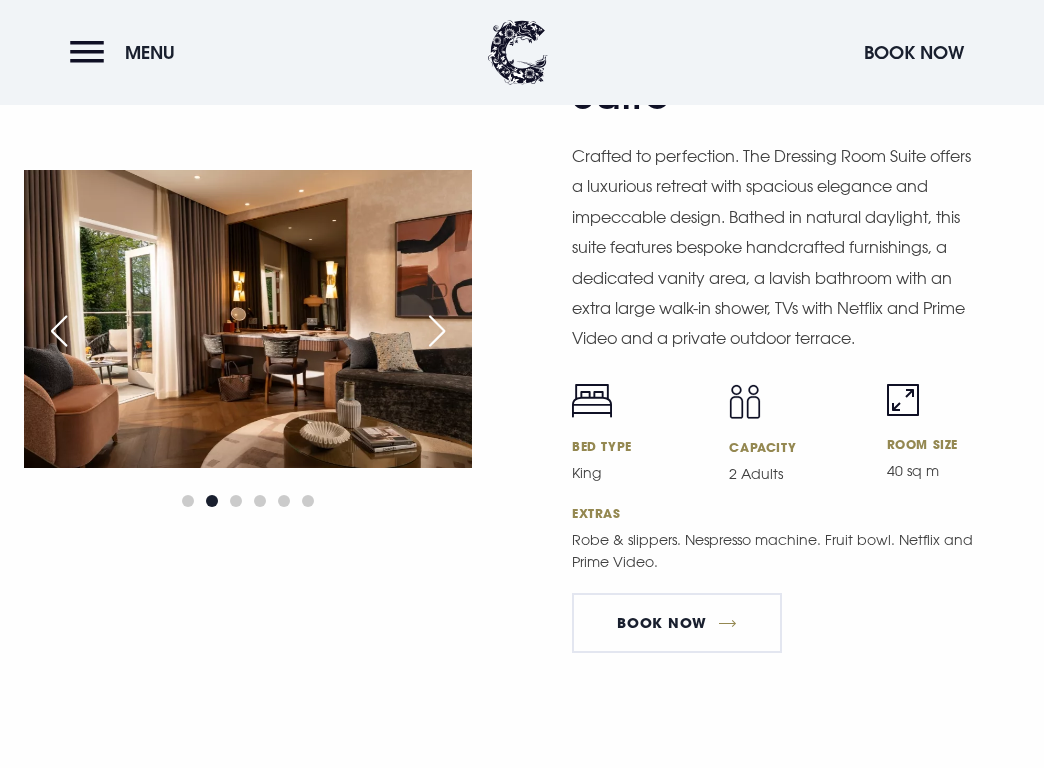 click at bounding box center [437, 331] 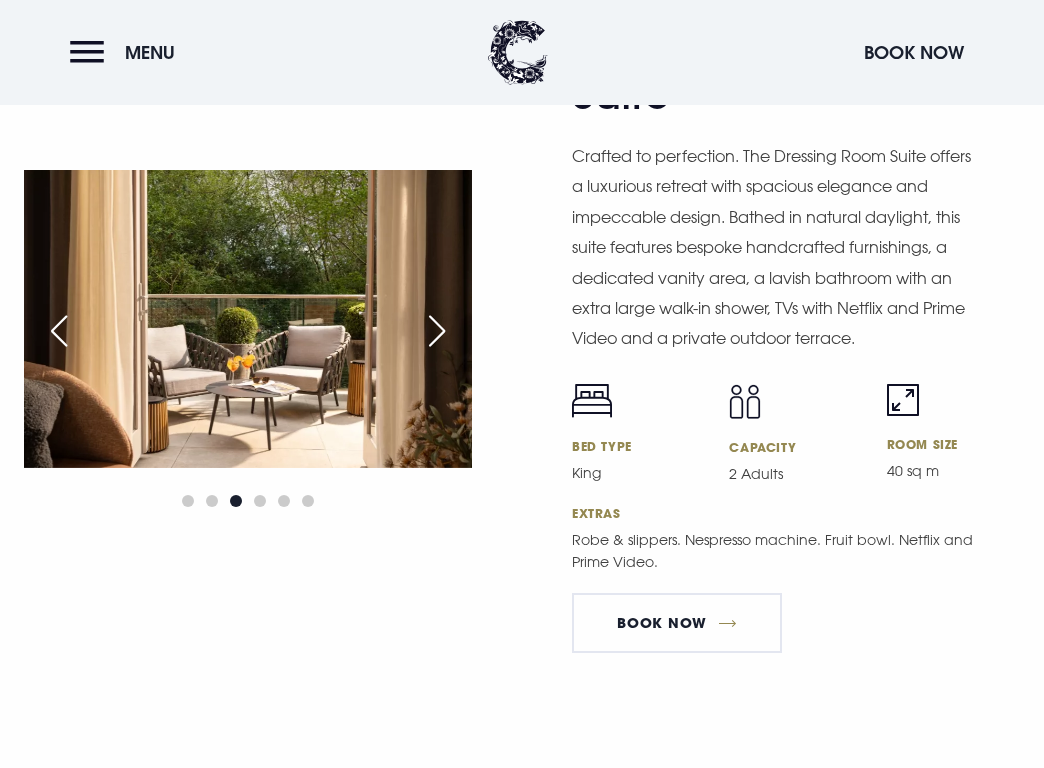 click at bounding box center (437, 331) 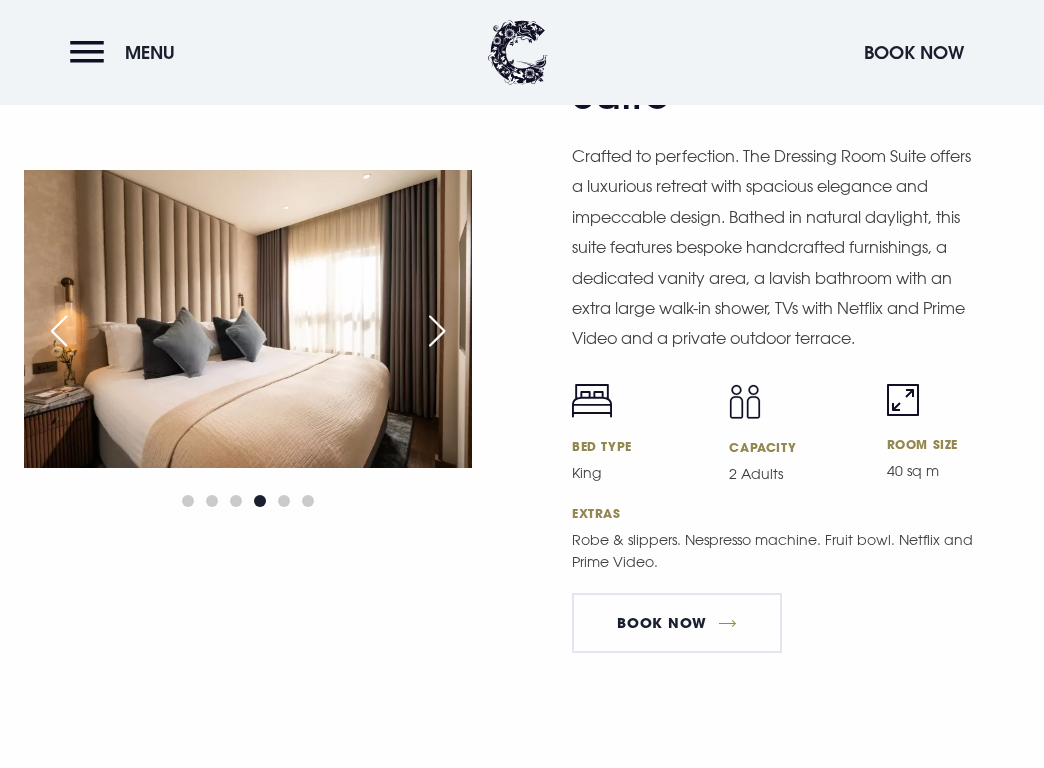 click at bounding box center (437, 331) 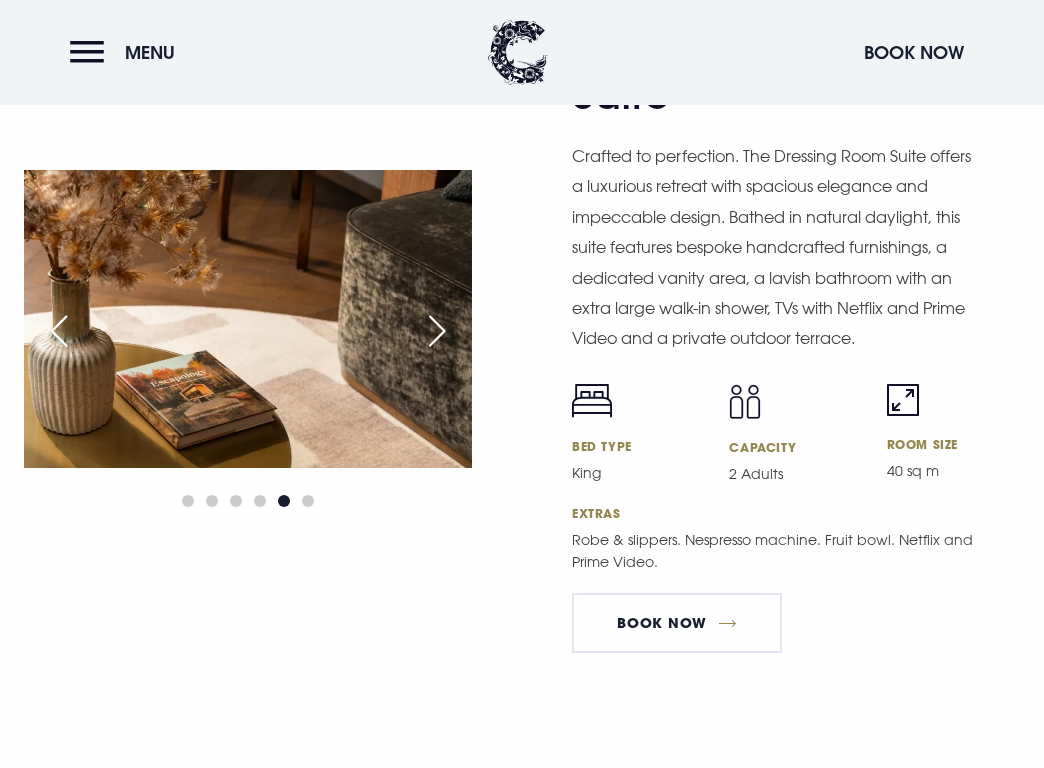 click at bounding box center (437, 331) 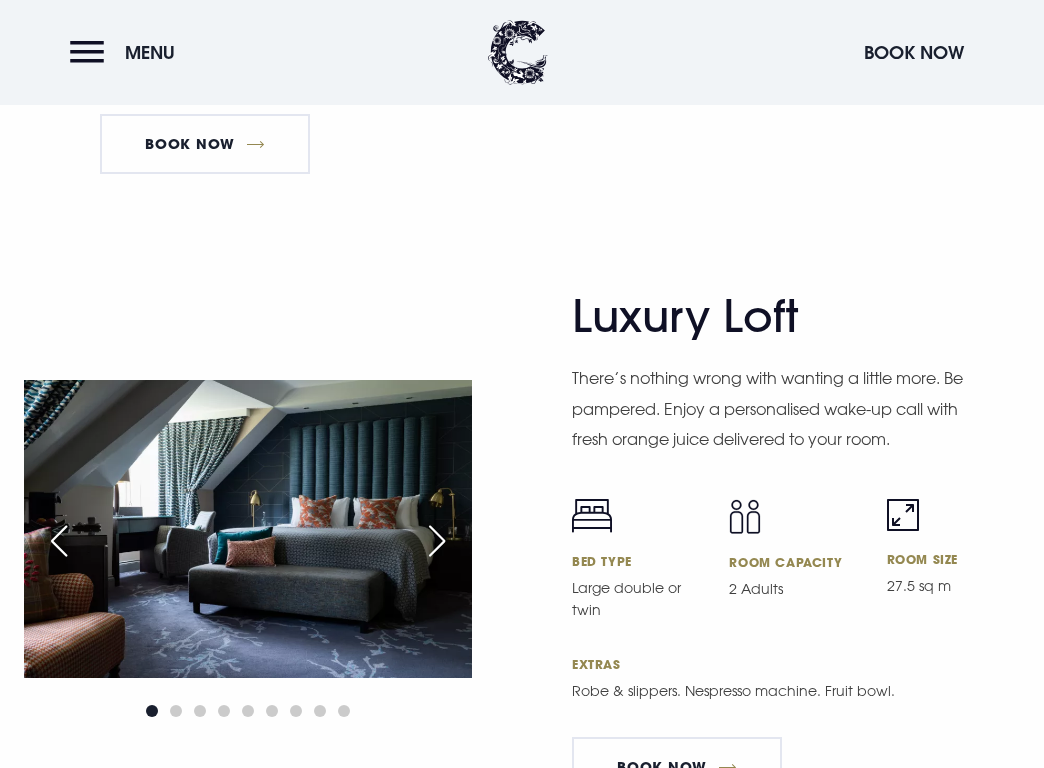 scroll, scrollTop: 4600, scrollLeft: 0, axis: vertical 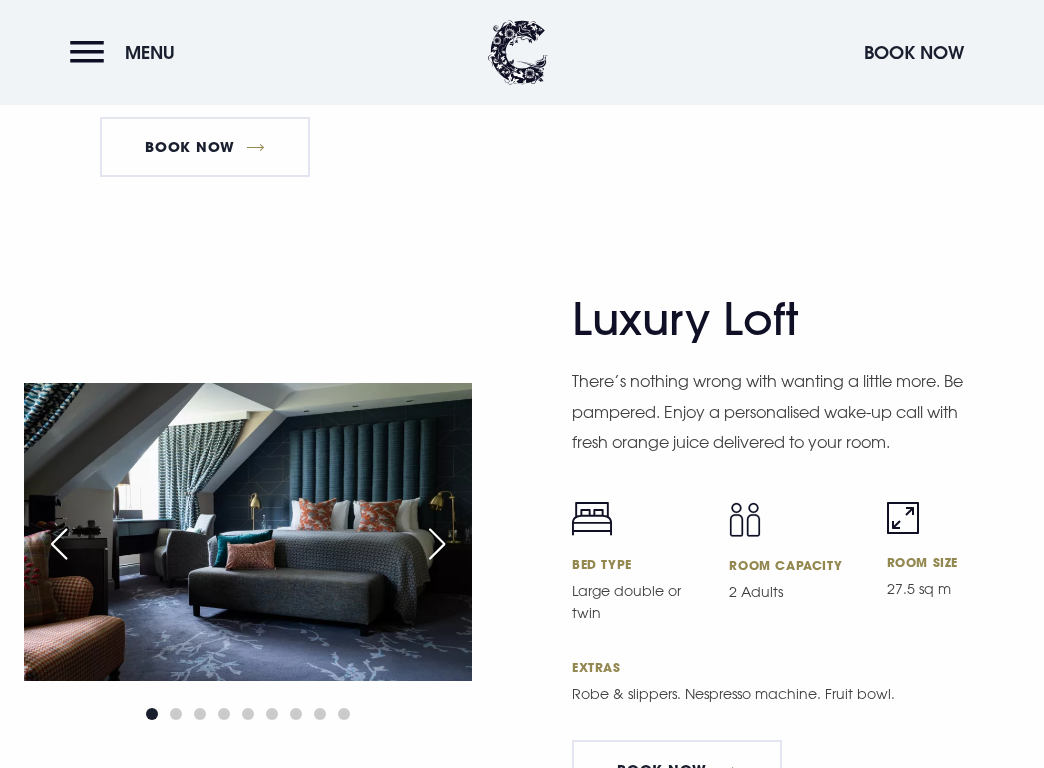click at bounding box center [437, 544] 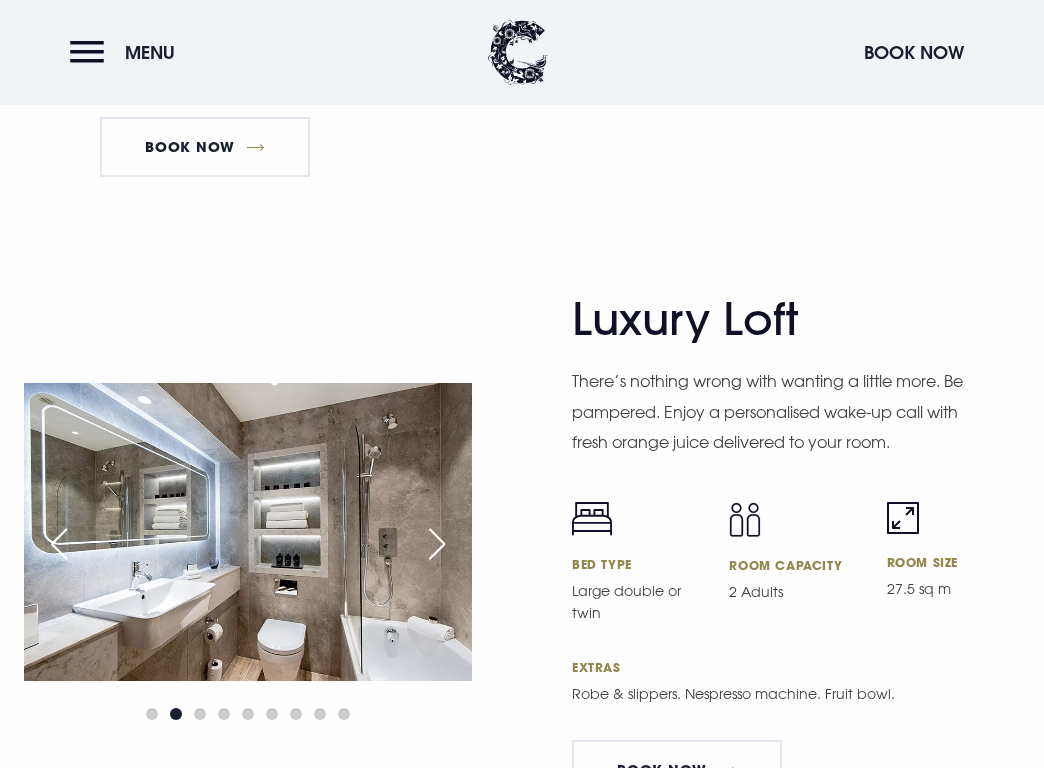 click at bounding box center [437, 544] 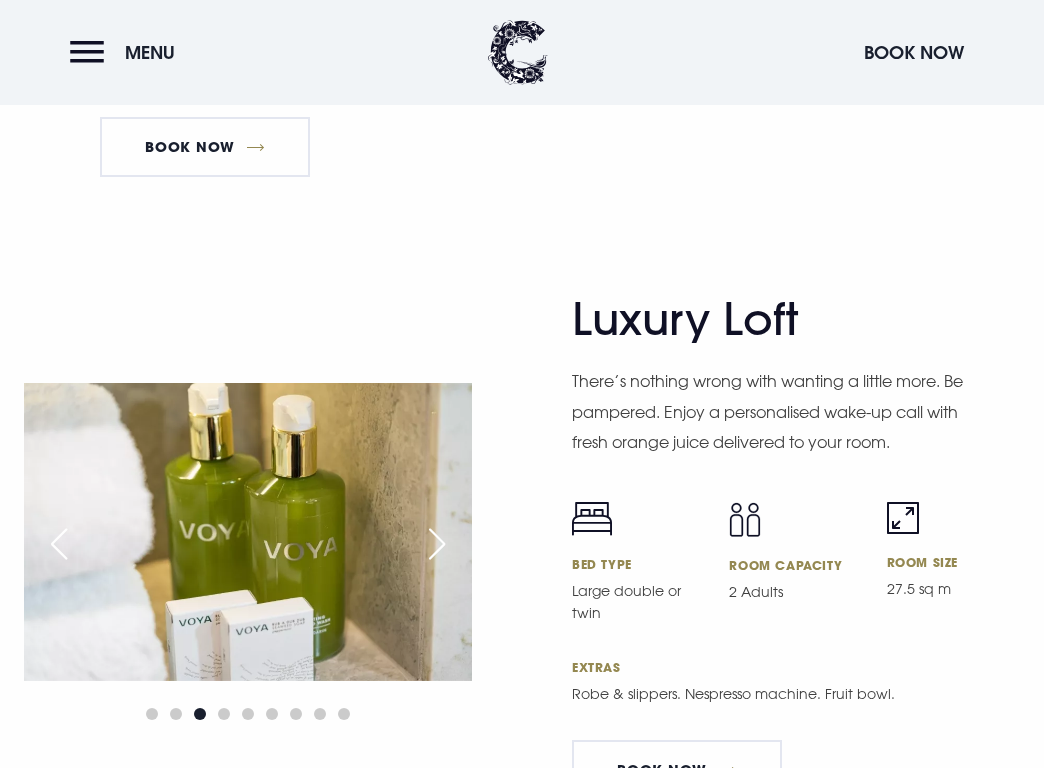 click at bounding box center (437, 544) 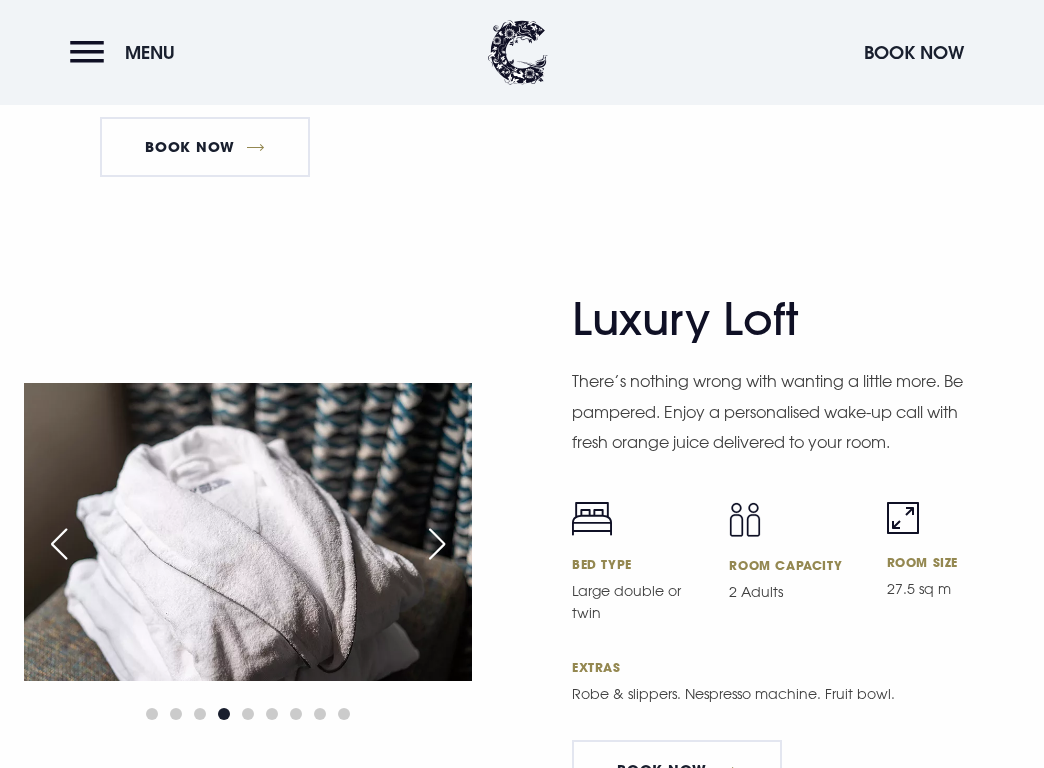 click at bounding box center (437, 544) 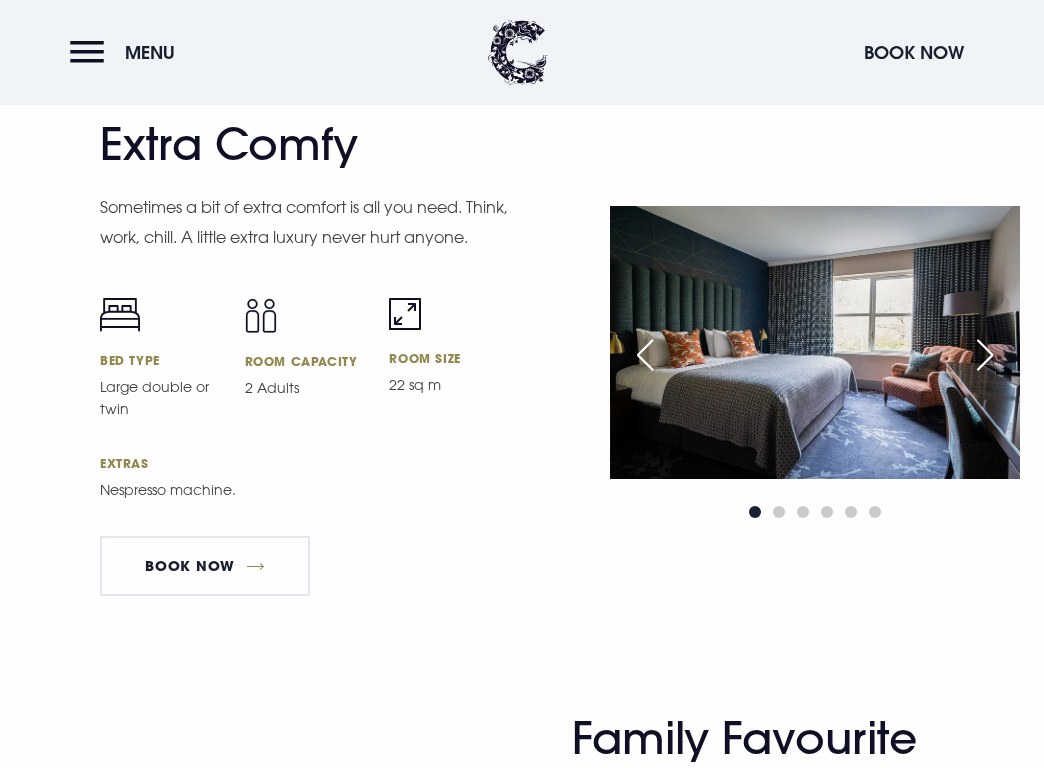 scroll, scrollTop: 5400, scrollLeft: 0, axis: vertical 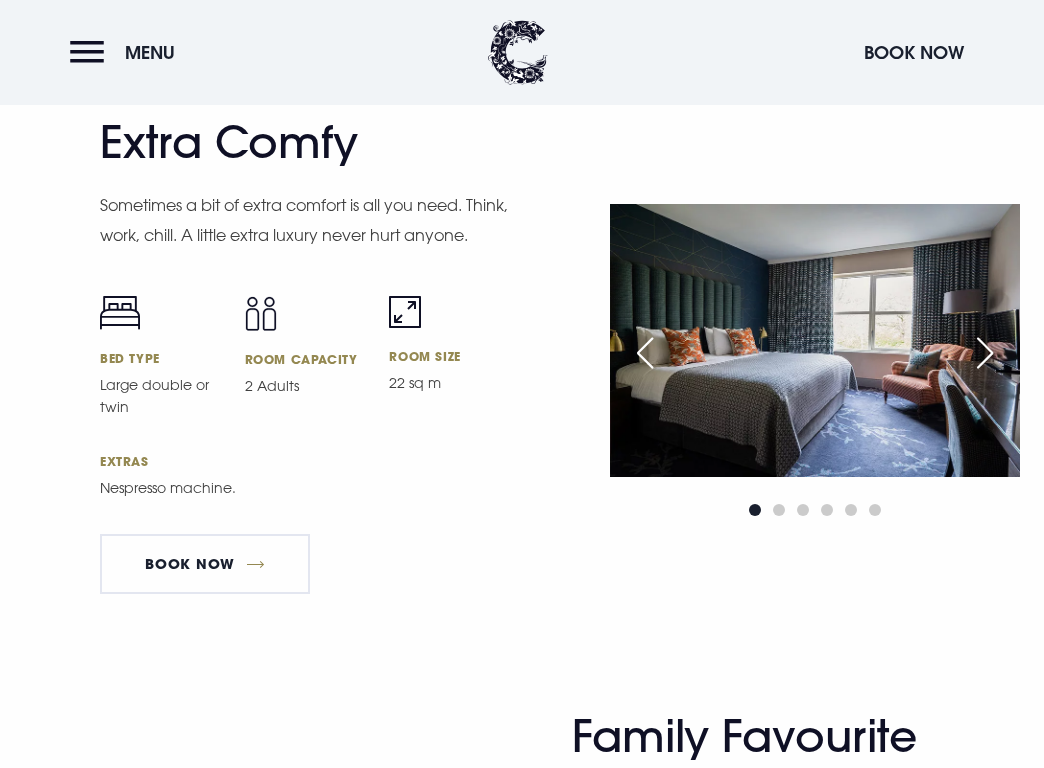 click at bounding box center (985, 353) 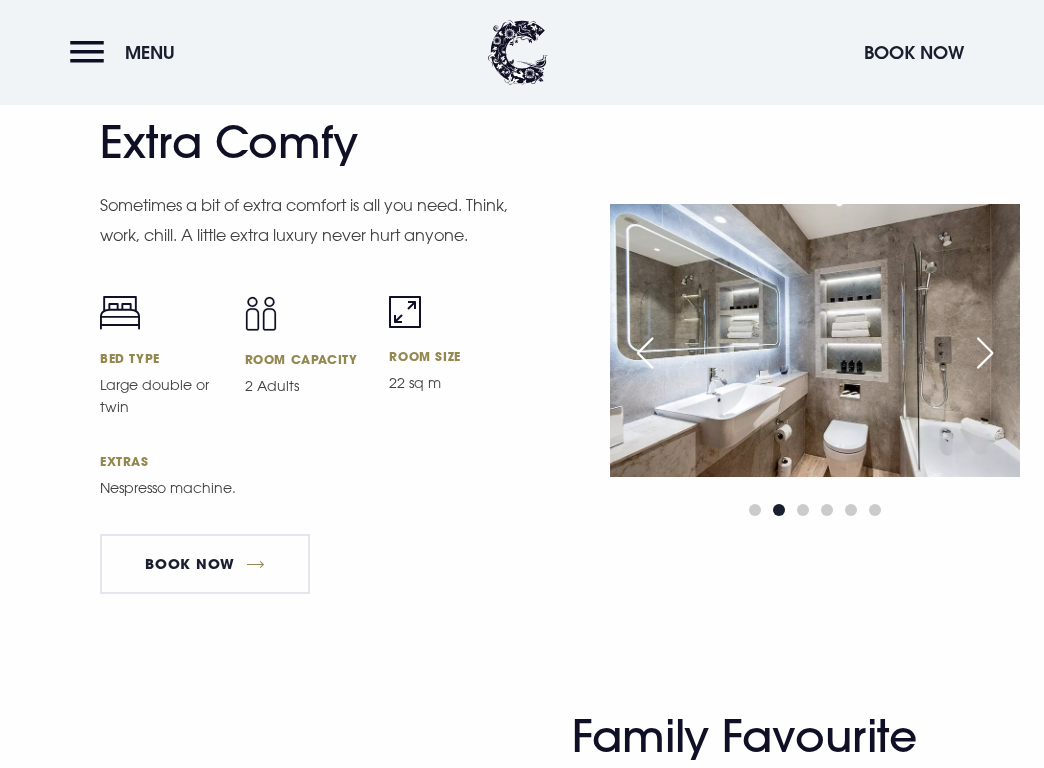 click at bounding box center [985, 353] 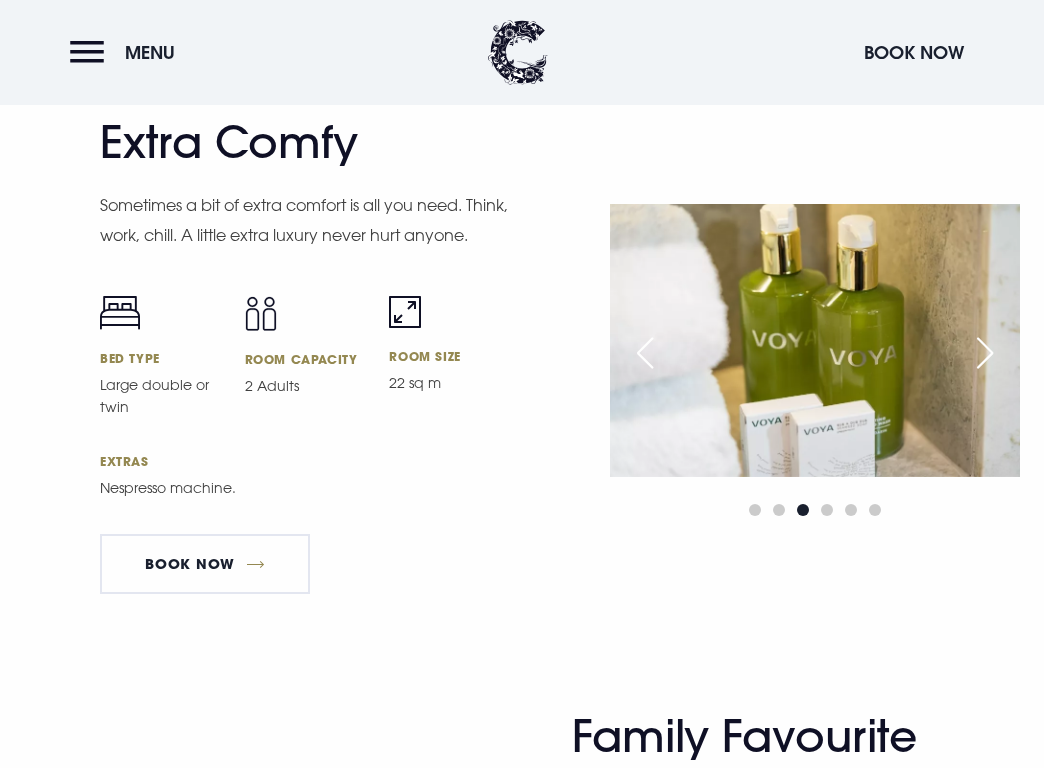 click at bounding box center [645, 353] 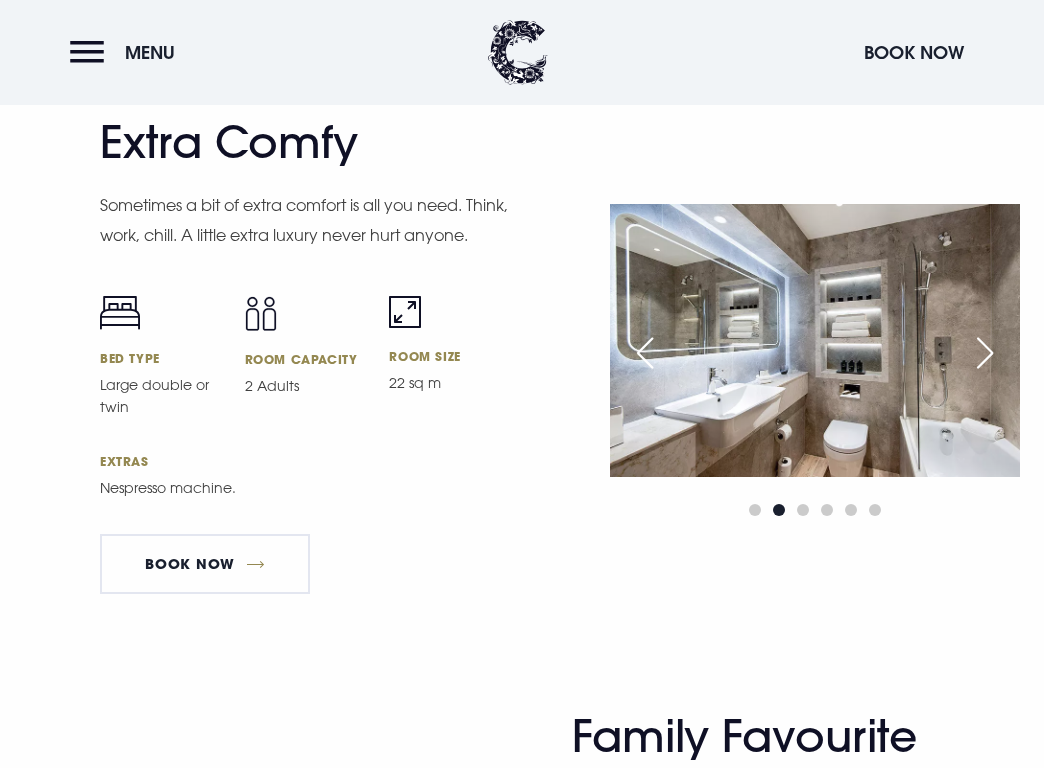 click at bounding box center [985, 353] 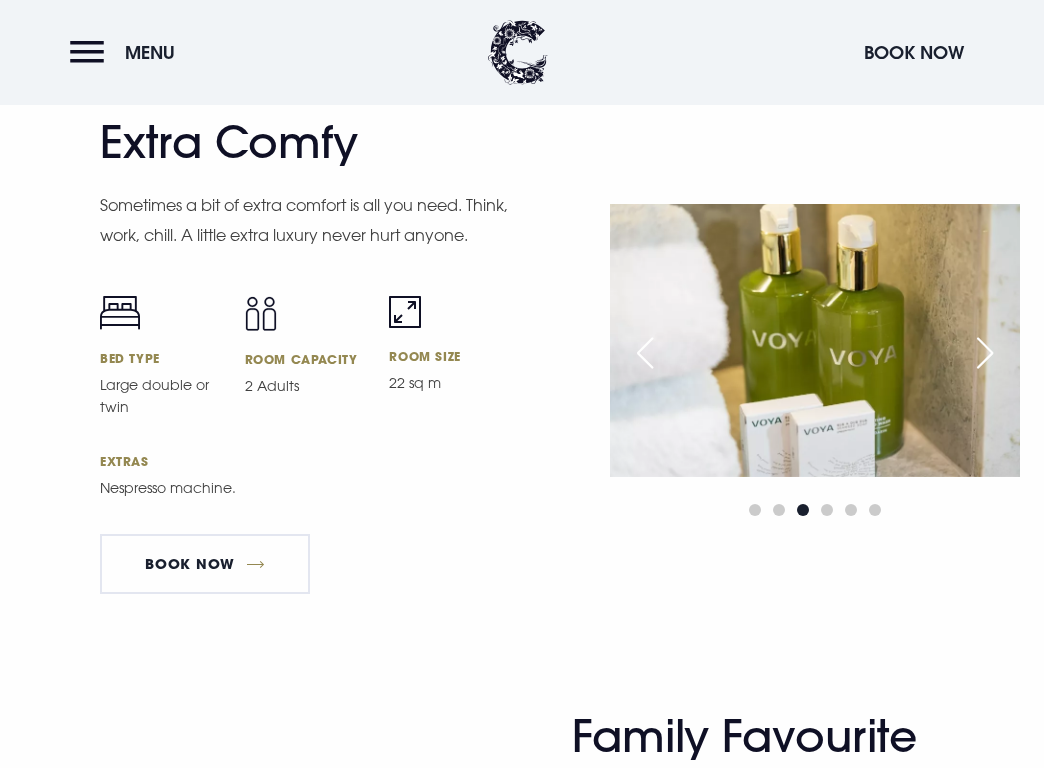 click at bounding box center (985, 353) 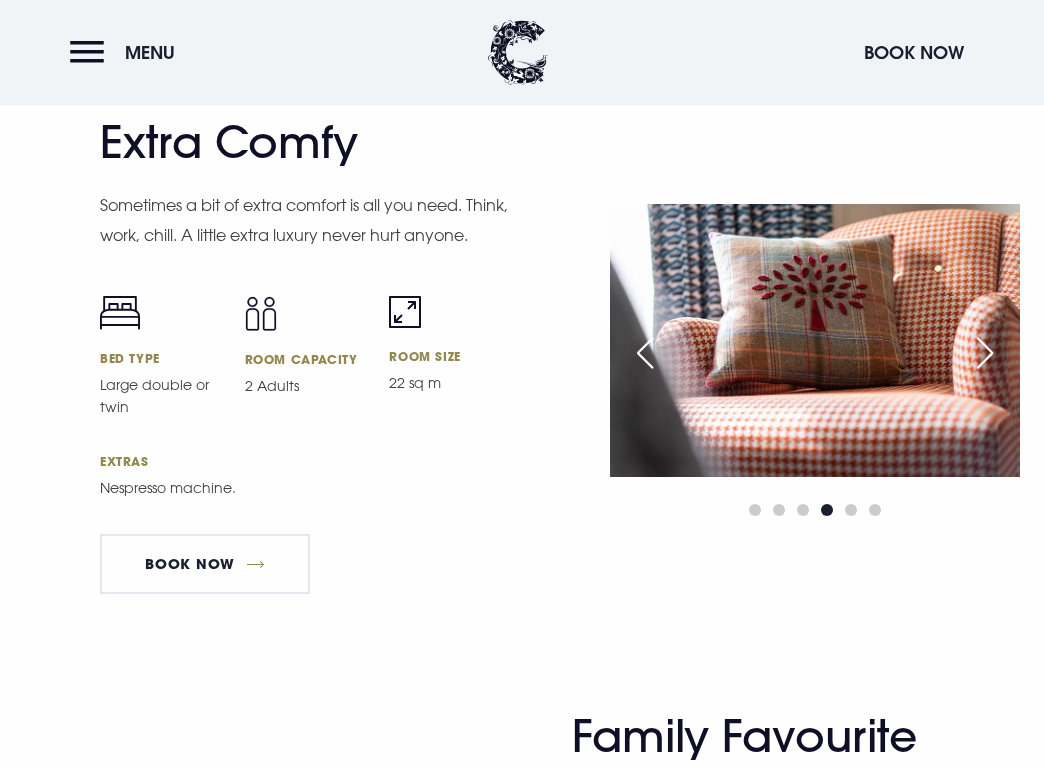click at bounding box center [985, 353] 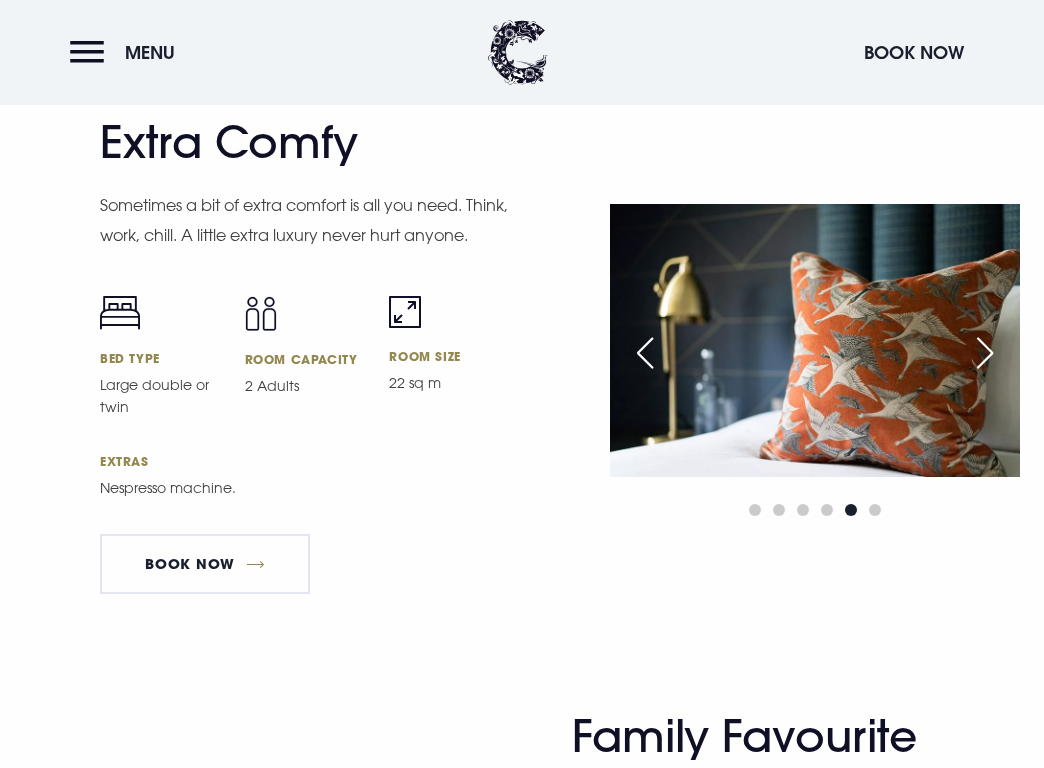 click at bounding box center [985, 353] 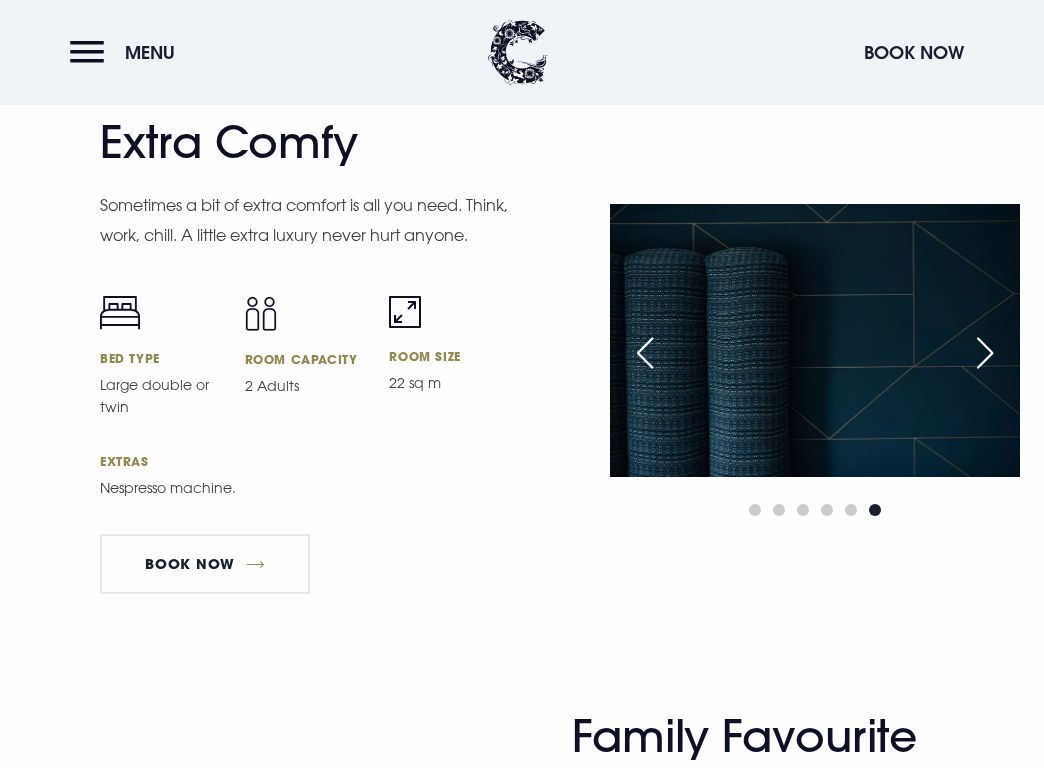 click at bounding box center (985, 353) 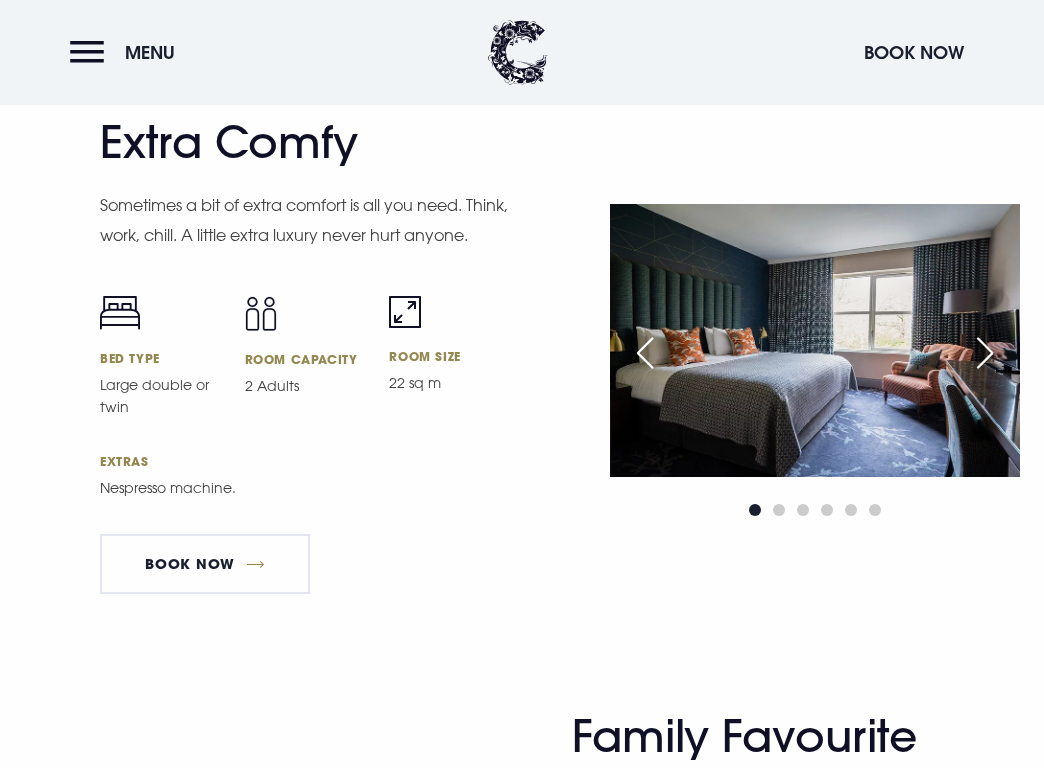 click at bounding box center [985, 353] 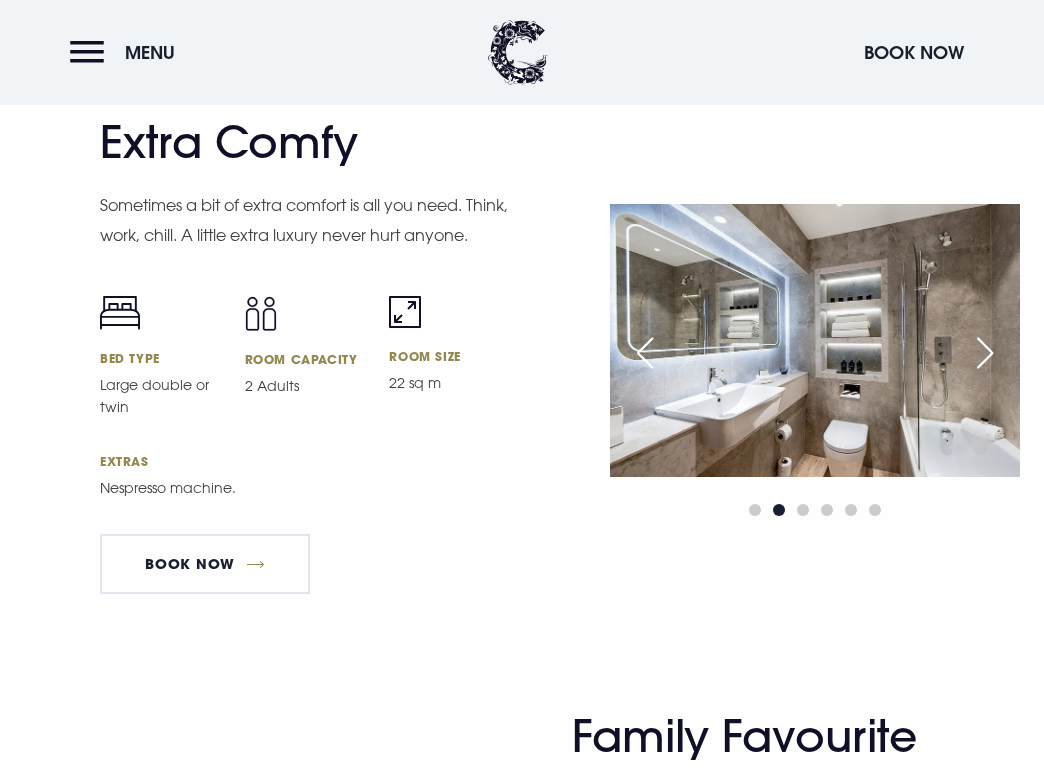 click at bounding box center [985, 353] 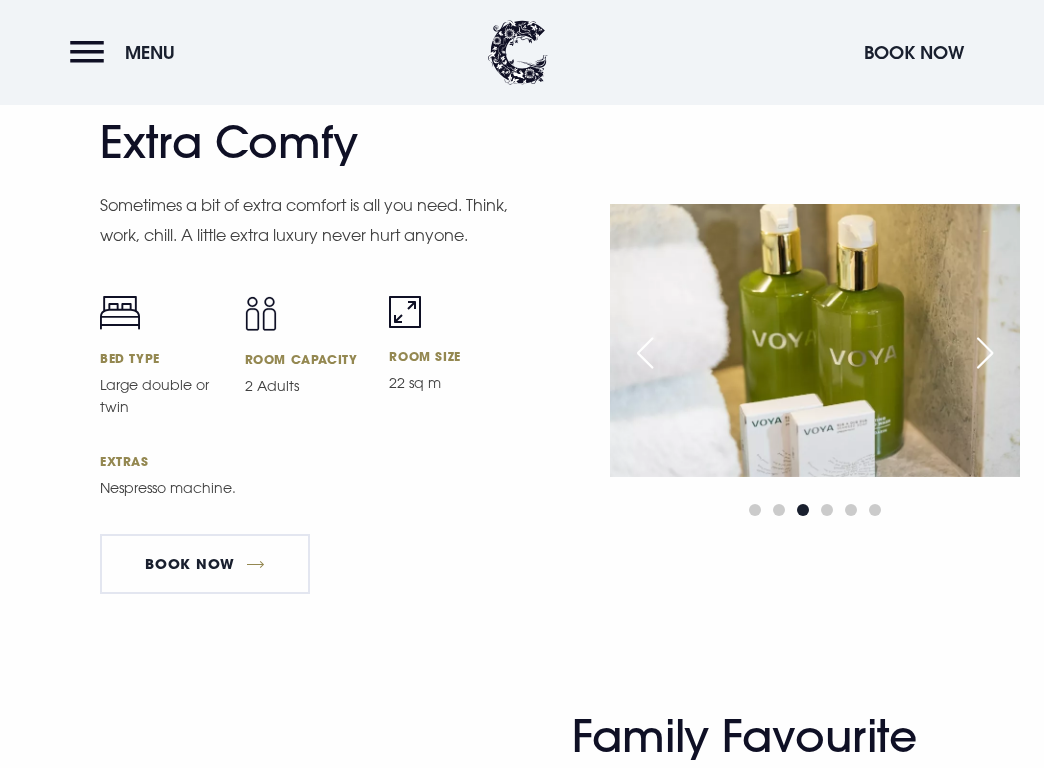 click at bounding box center (985, 353) 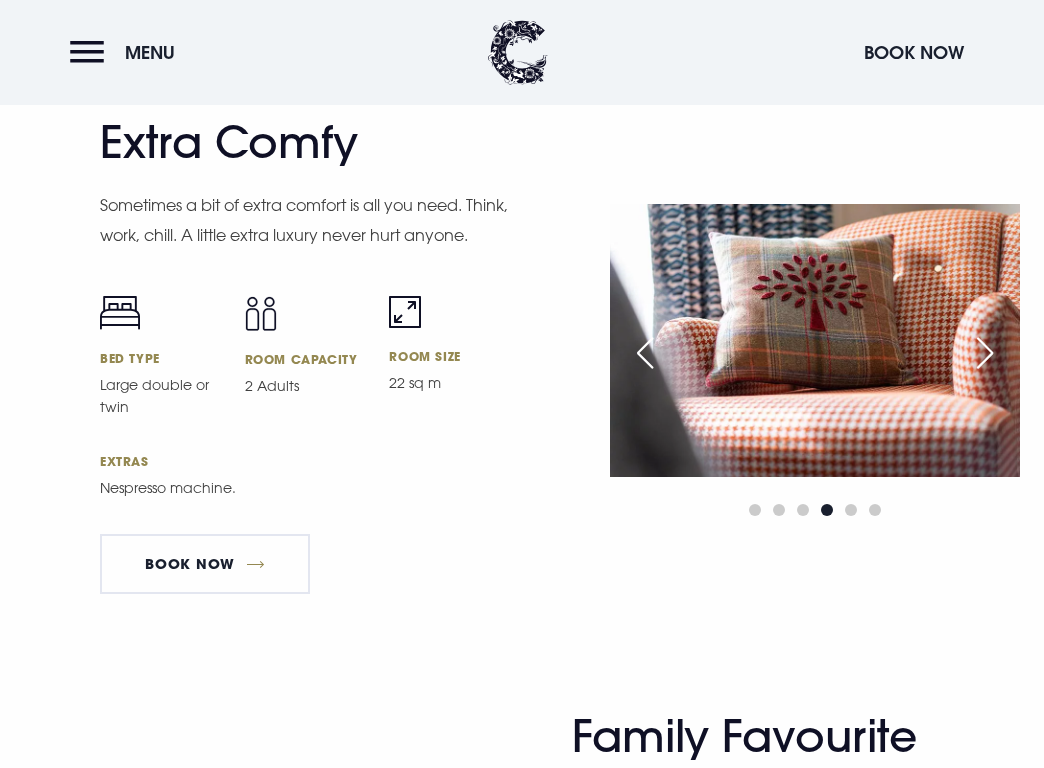 click at bounding box center [645, 353] 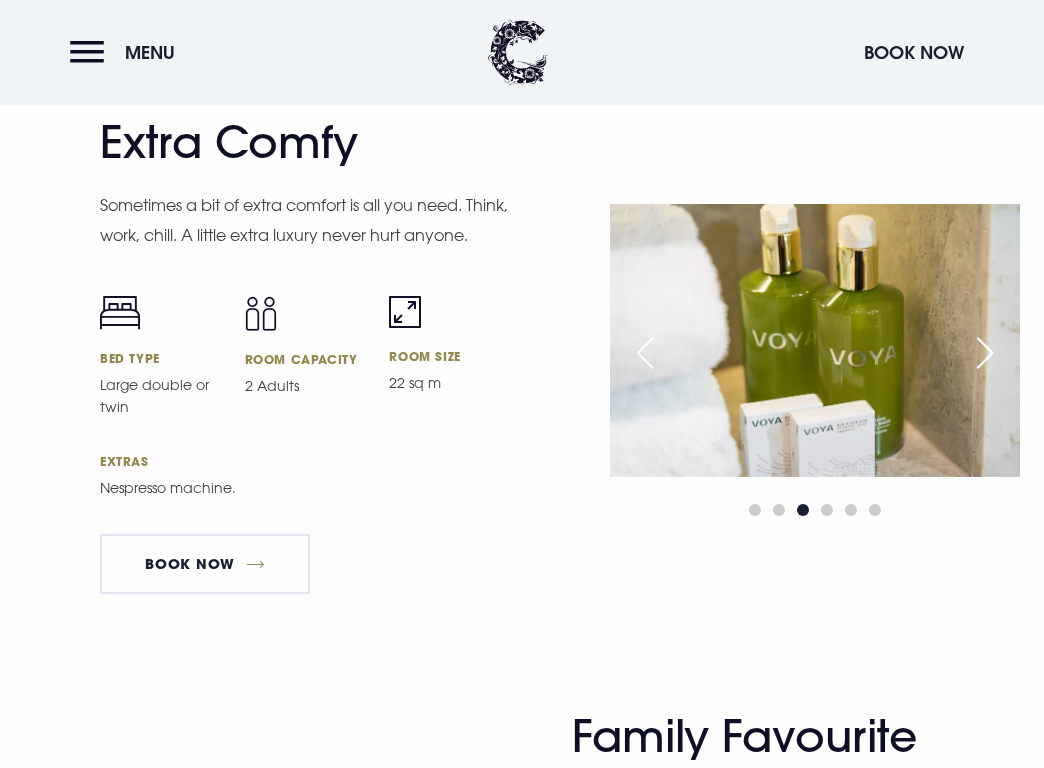 click at bounding box center [645, 353] 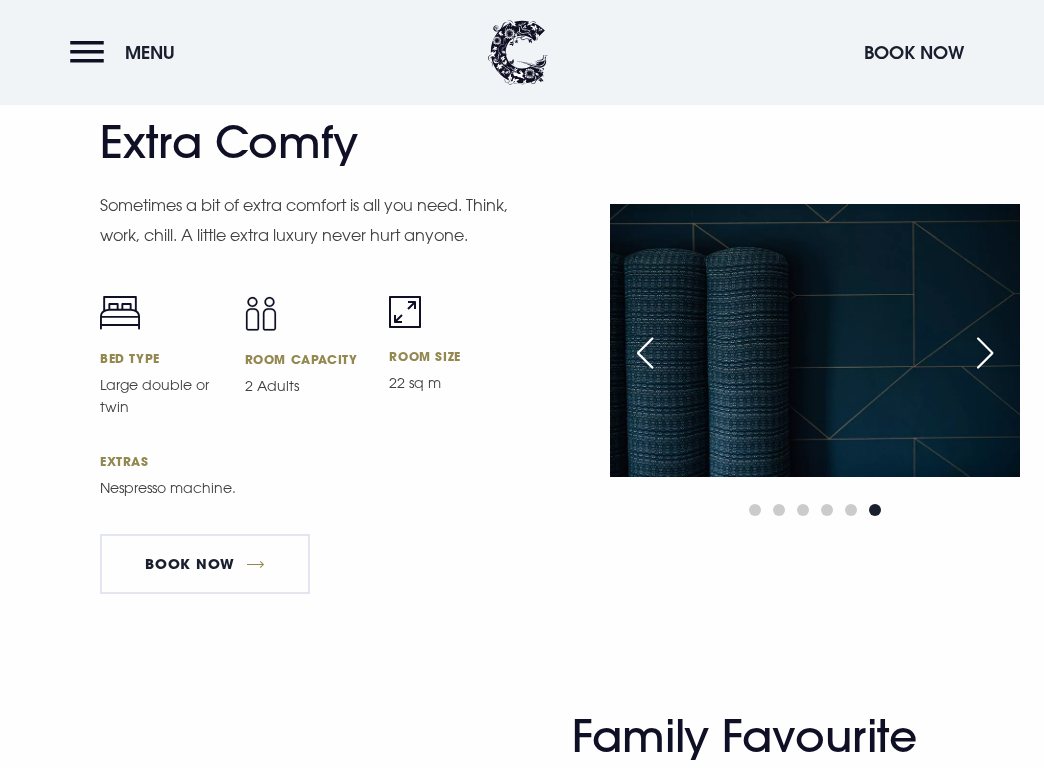 click at bounding box center [645, 353] 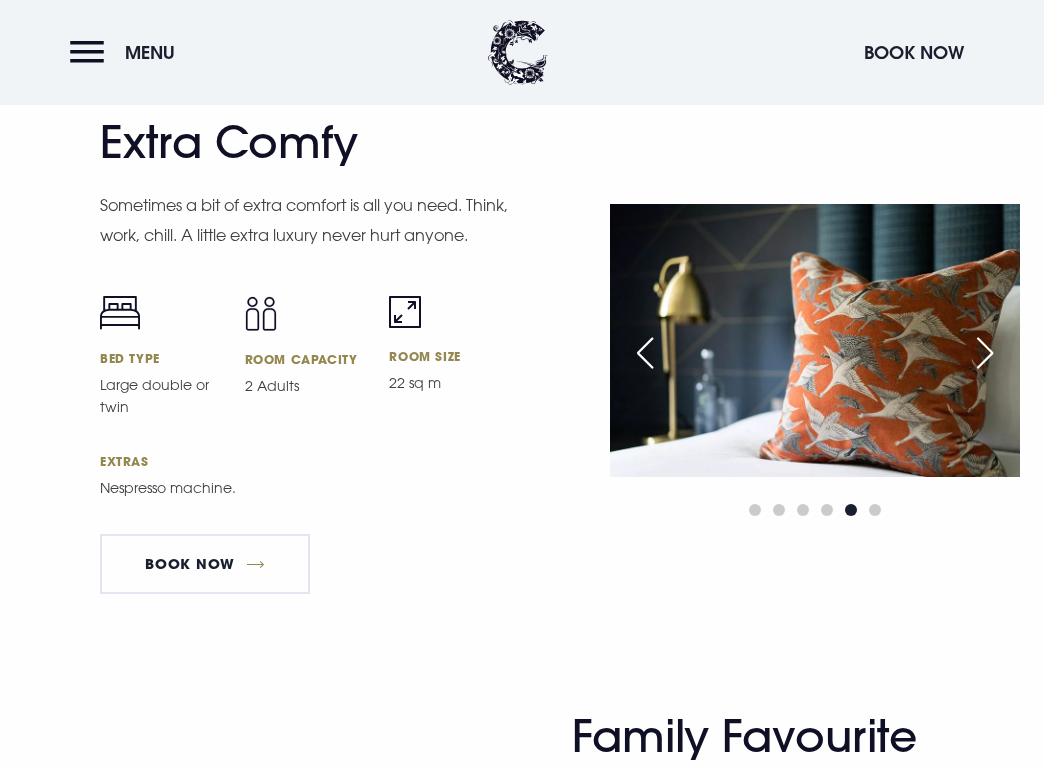 click at bounding box center (645, 353) 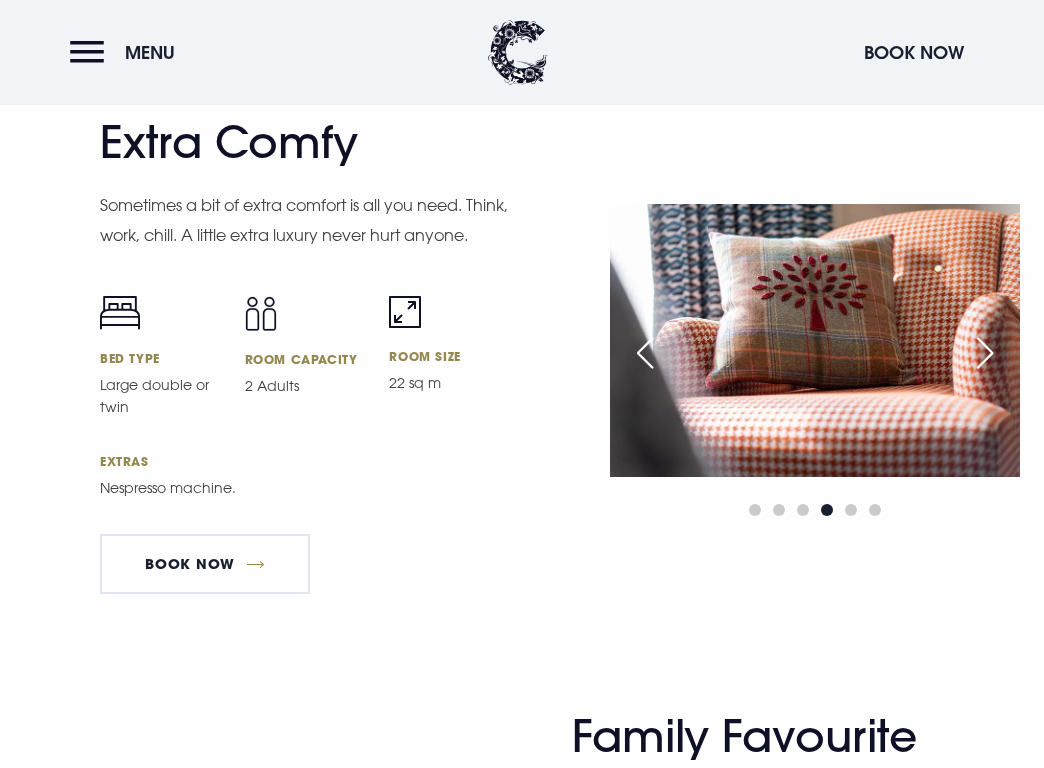 click at bounding box center [985, 353] 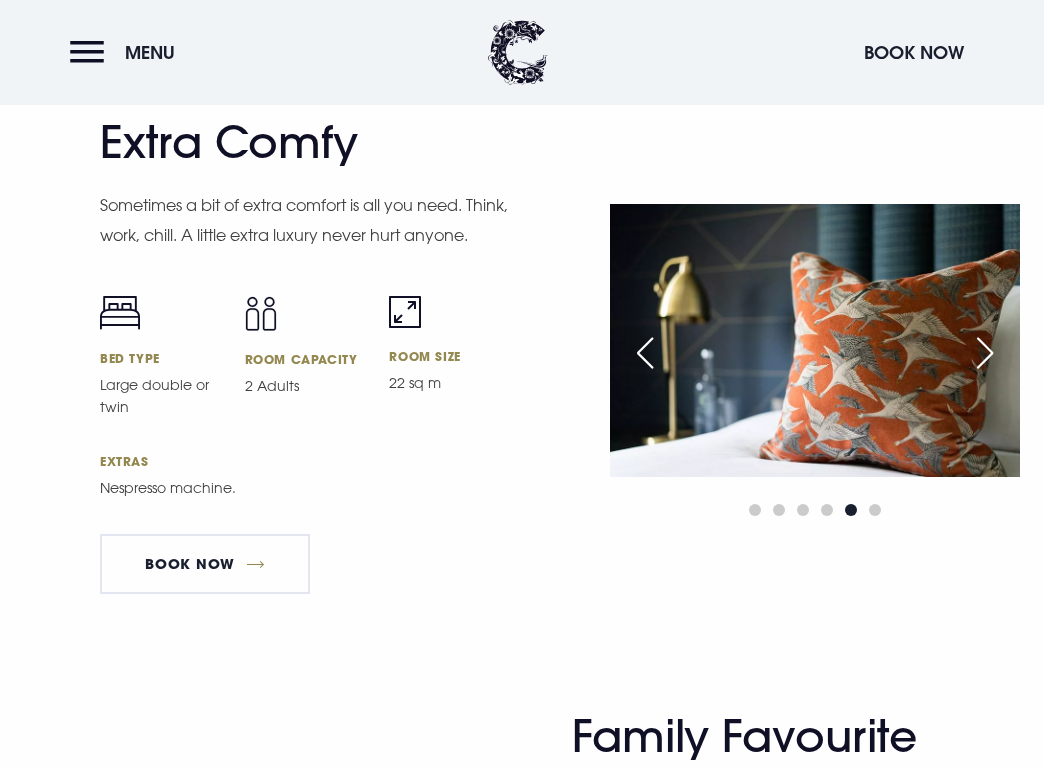 click at bounding box center (985, 353) 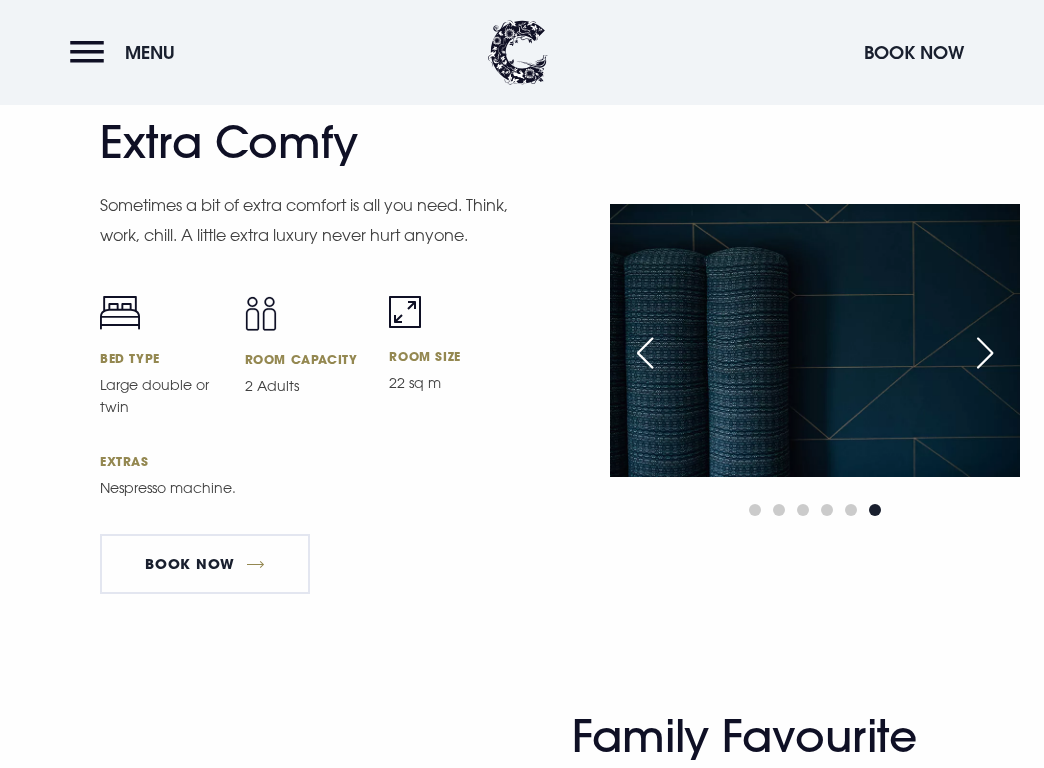 click at bounding box center [985, 353] 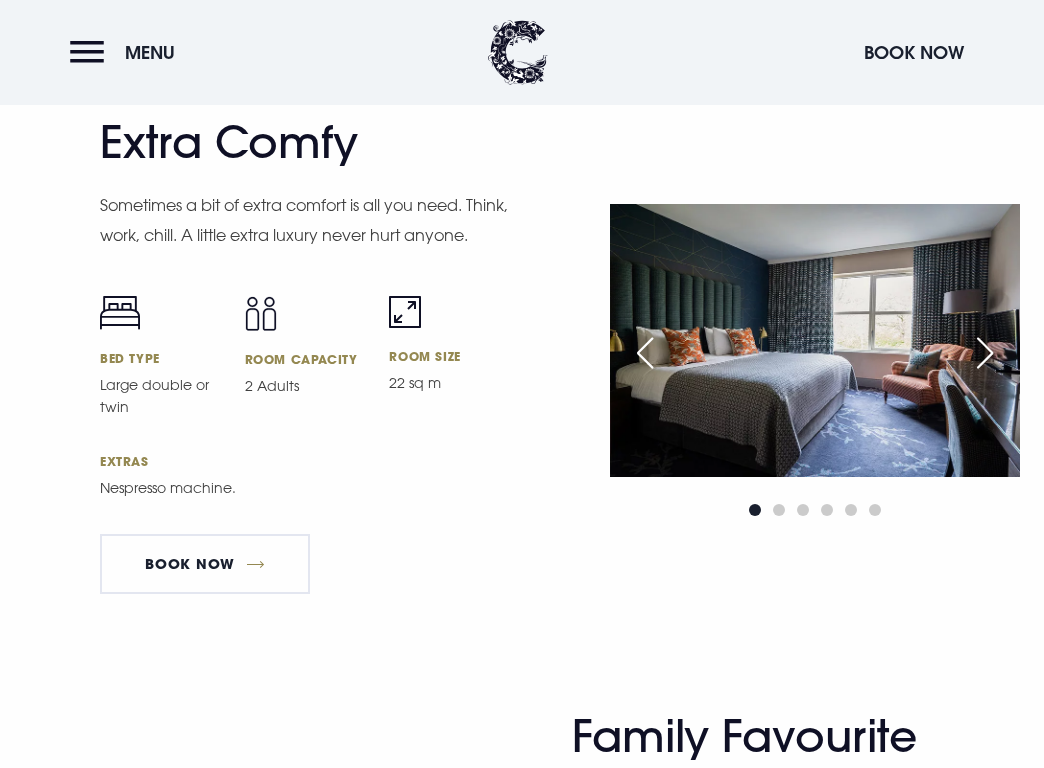 click at bounding box center (985, 353) 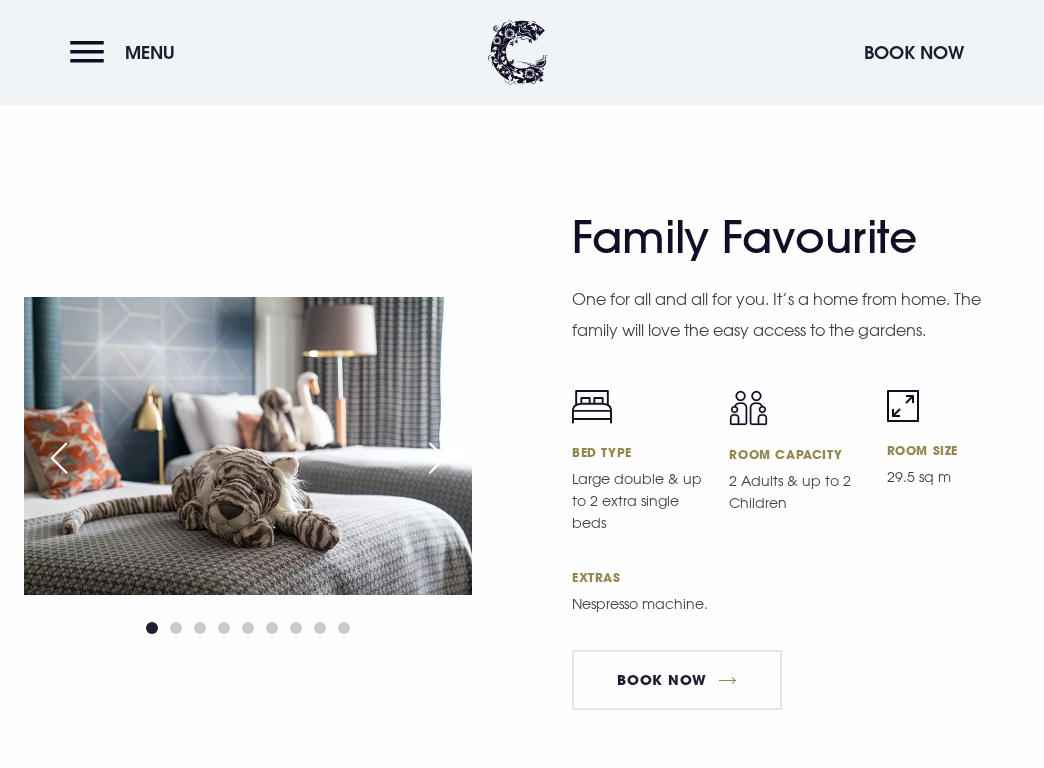 scroll, scrollTop: 5900, scrollLeft: 0, axis: vertical 